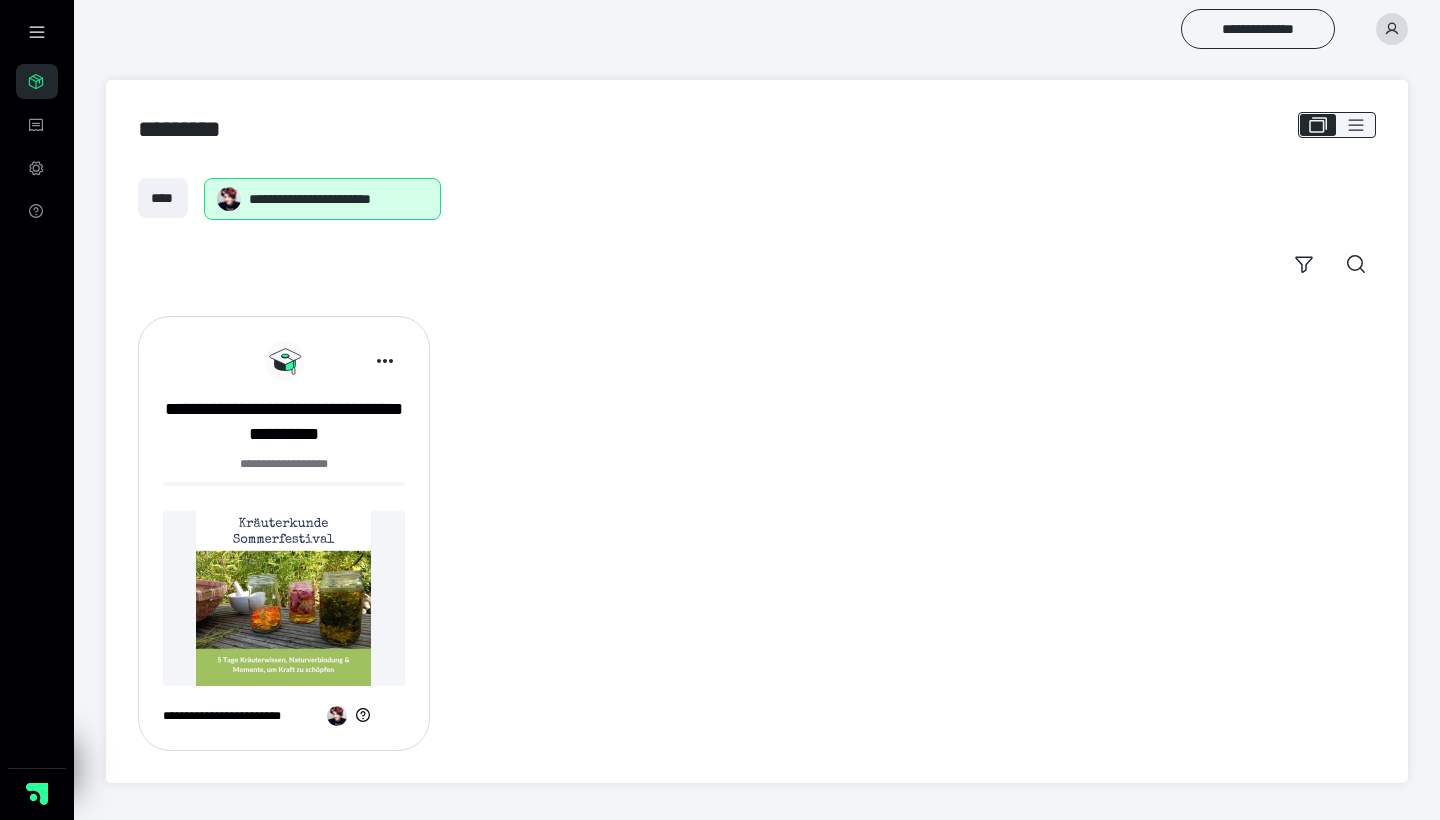 scroll, scrollTop: 0, scrollLeft: 0, axis: both 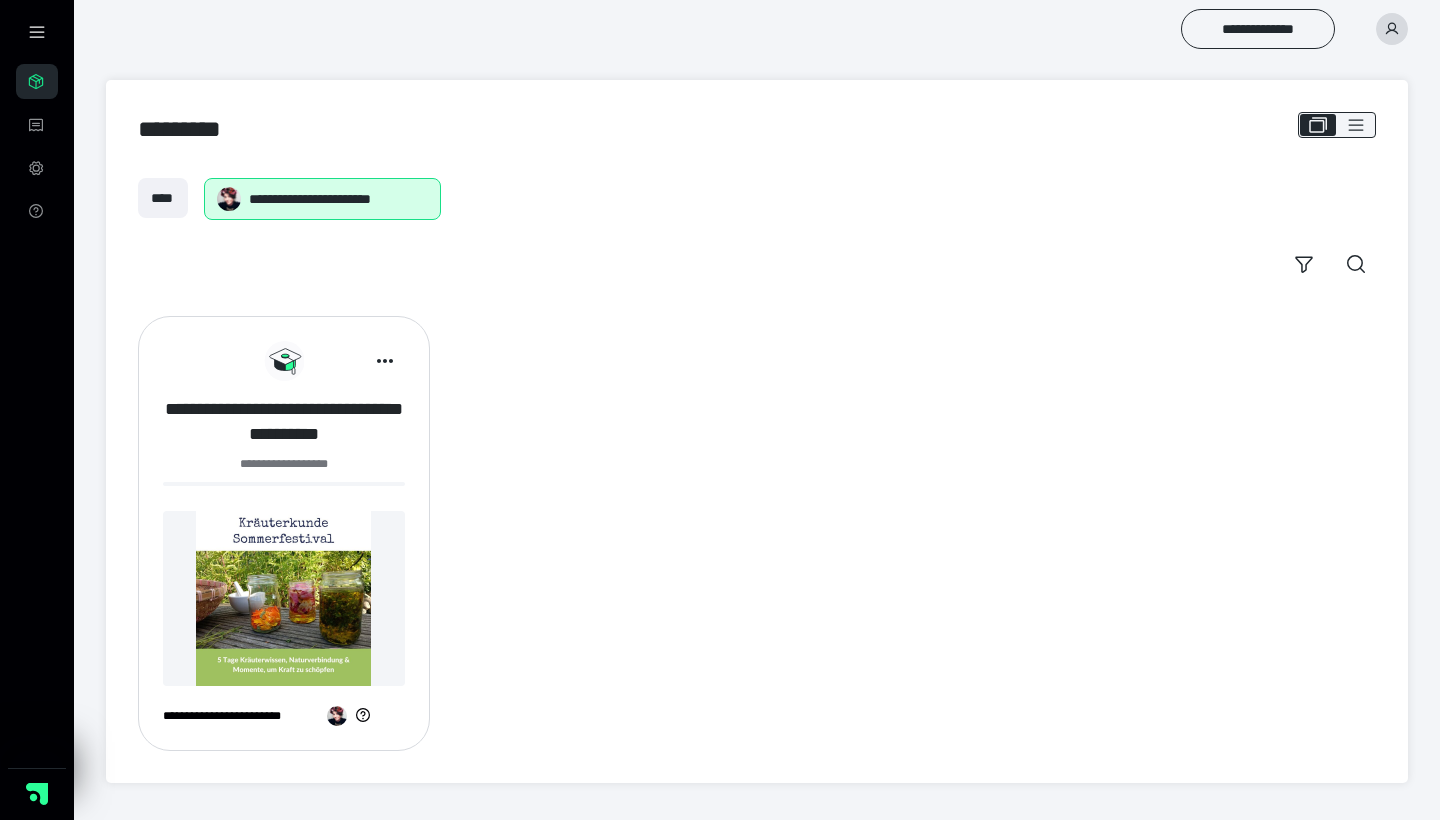 click on "**********" at bounding box center (284, 422) 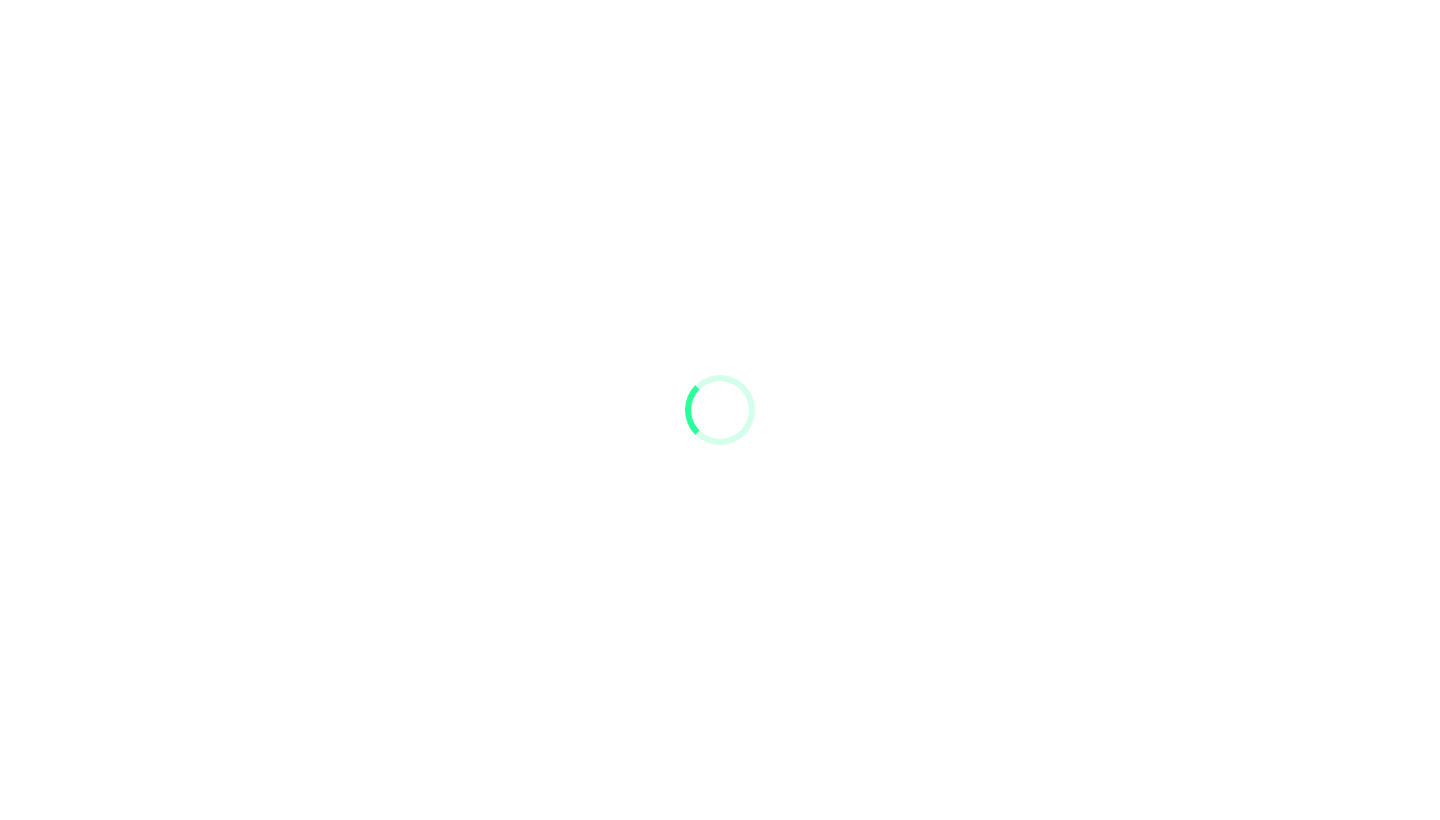 scroll, scrollTop: 0, scrollLeft: 0, axis: both 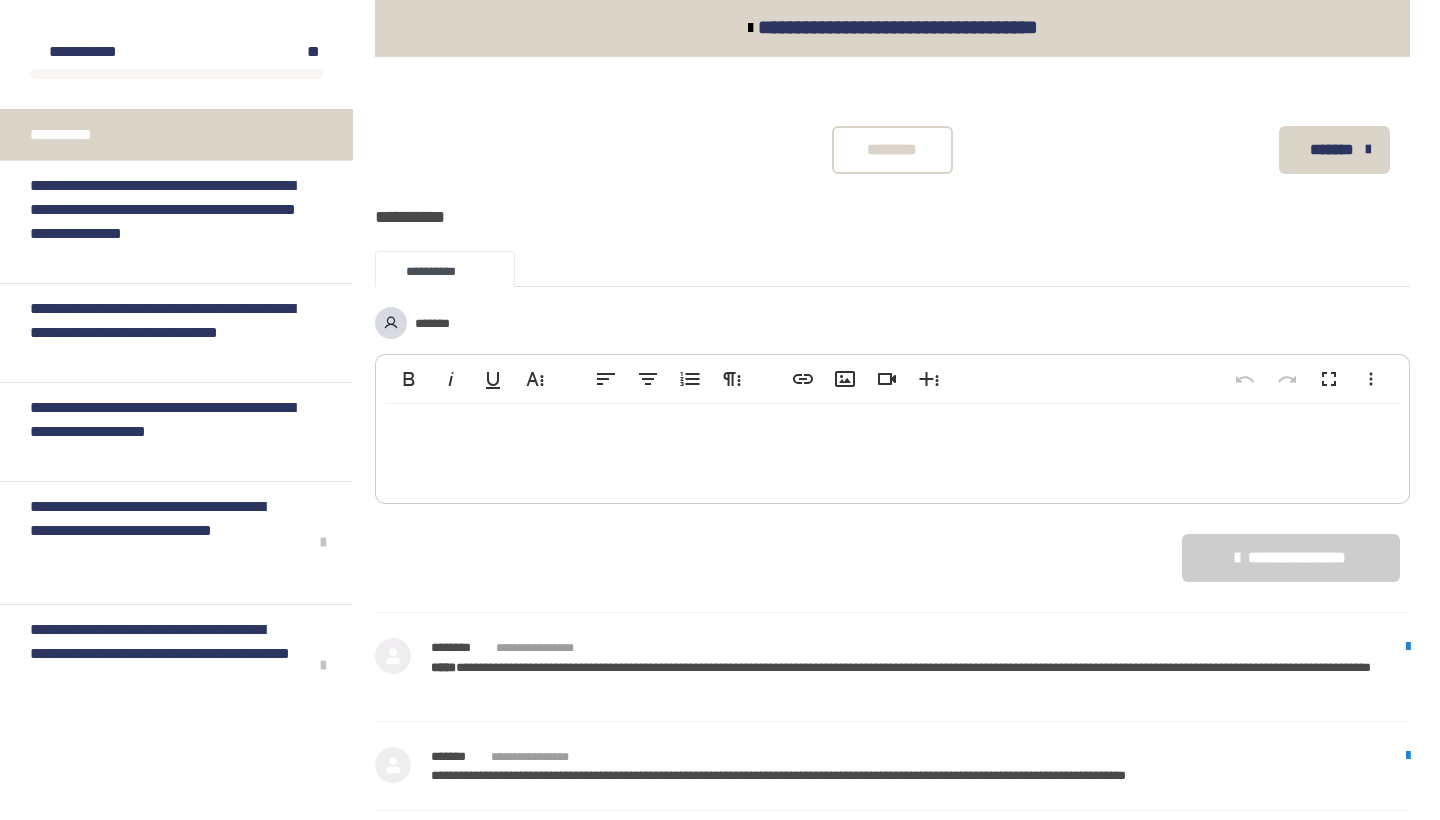 click at bounding box center (892, 449) 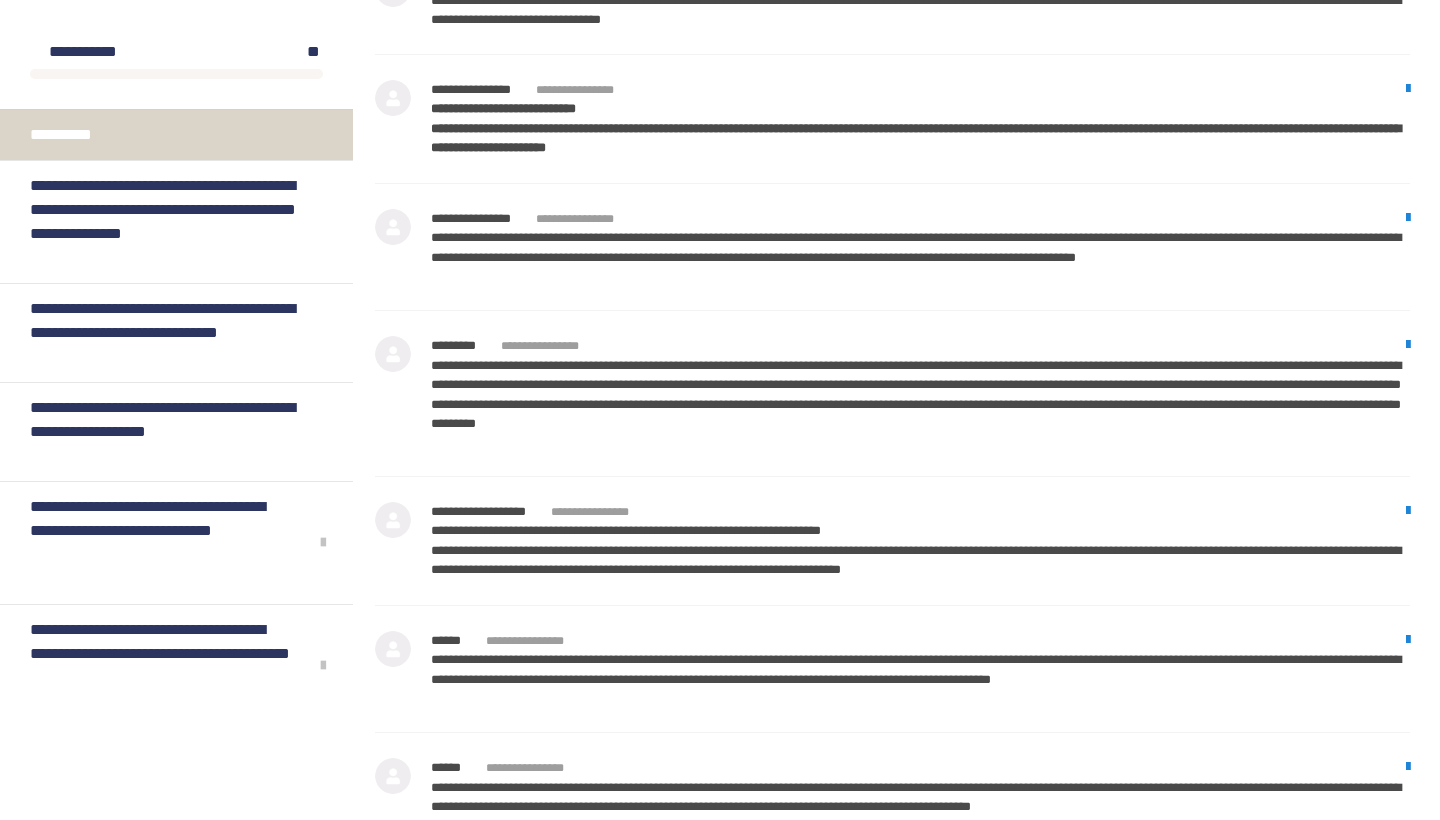 scroll, scrollTop: 6238, scrollLeft: 0, axis: vertical 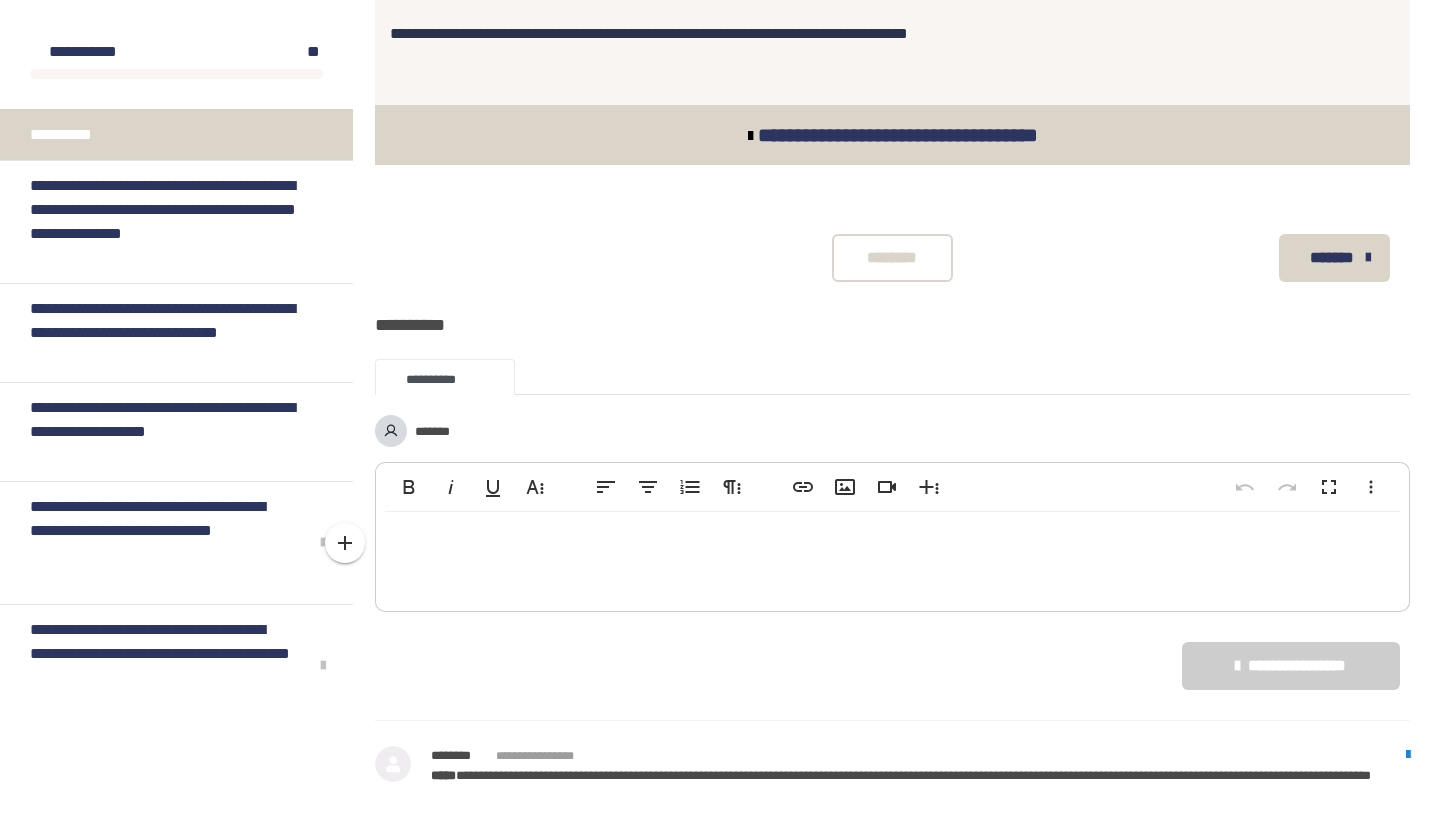 type 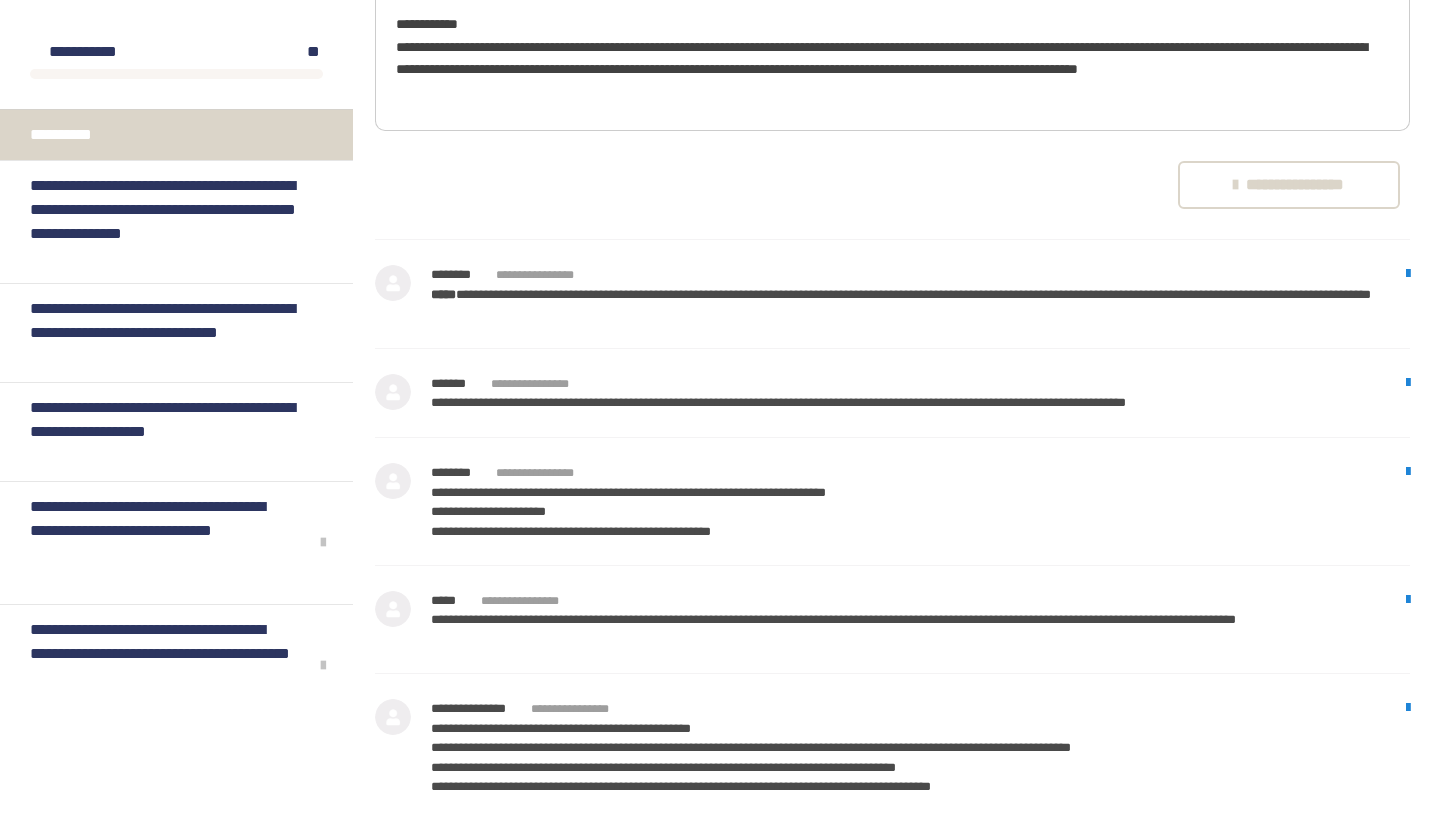 scroll, scrollTop: 3385, scrollLeft: 0, axis: vertical 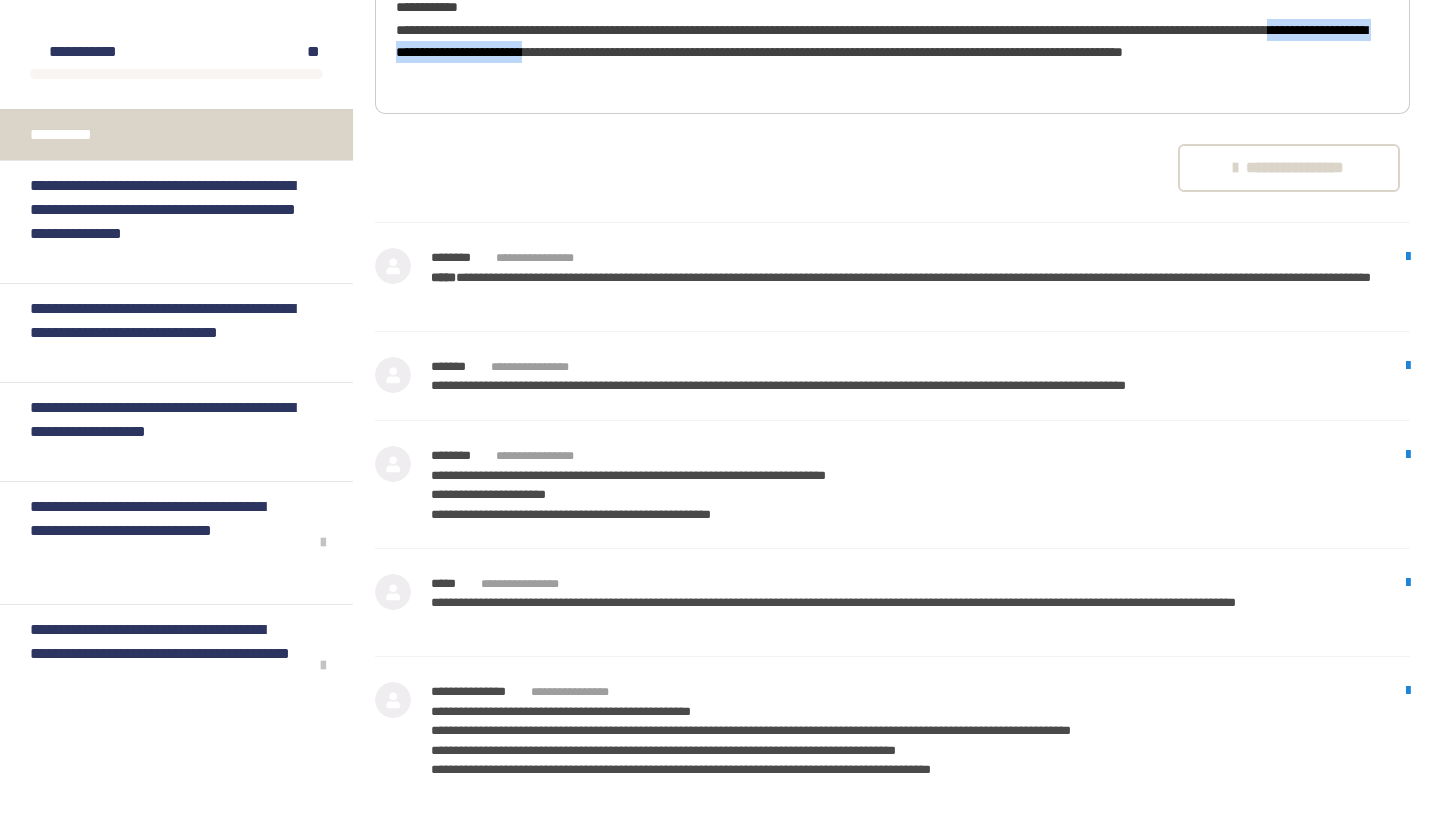 drag, startPoint x: 513, startPoint y: 217, endPoint x: 808, endPoint y: 222, distance: 295.04236 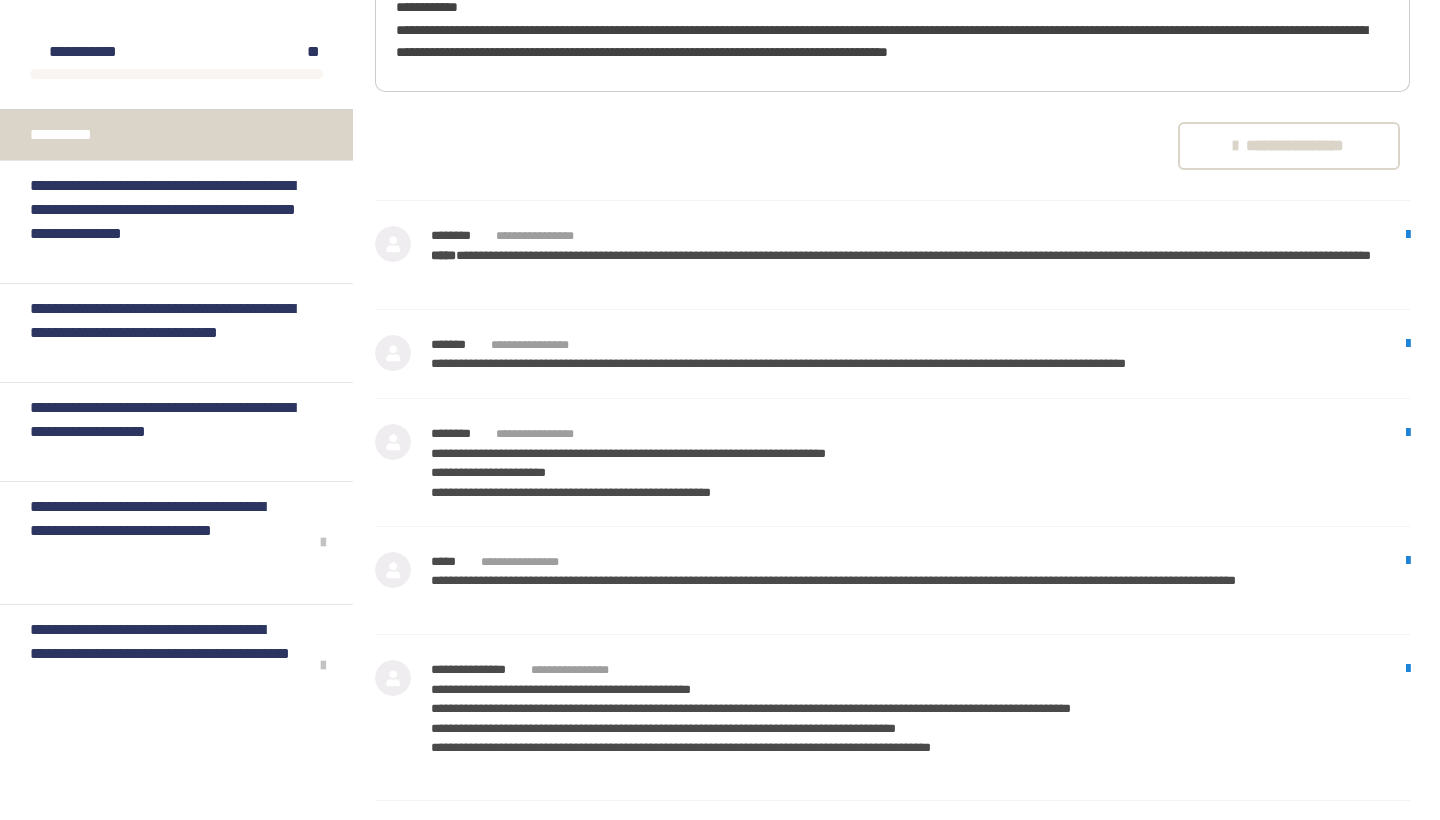 click on "**********" at bounding box center (892, 29) 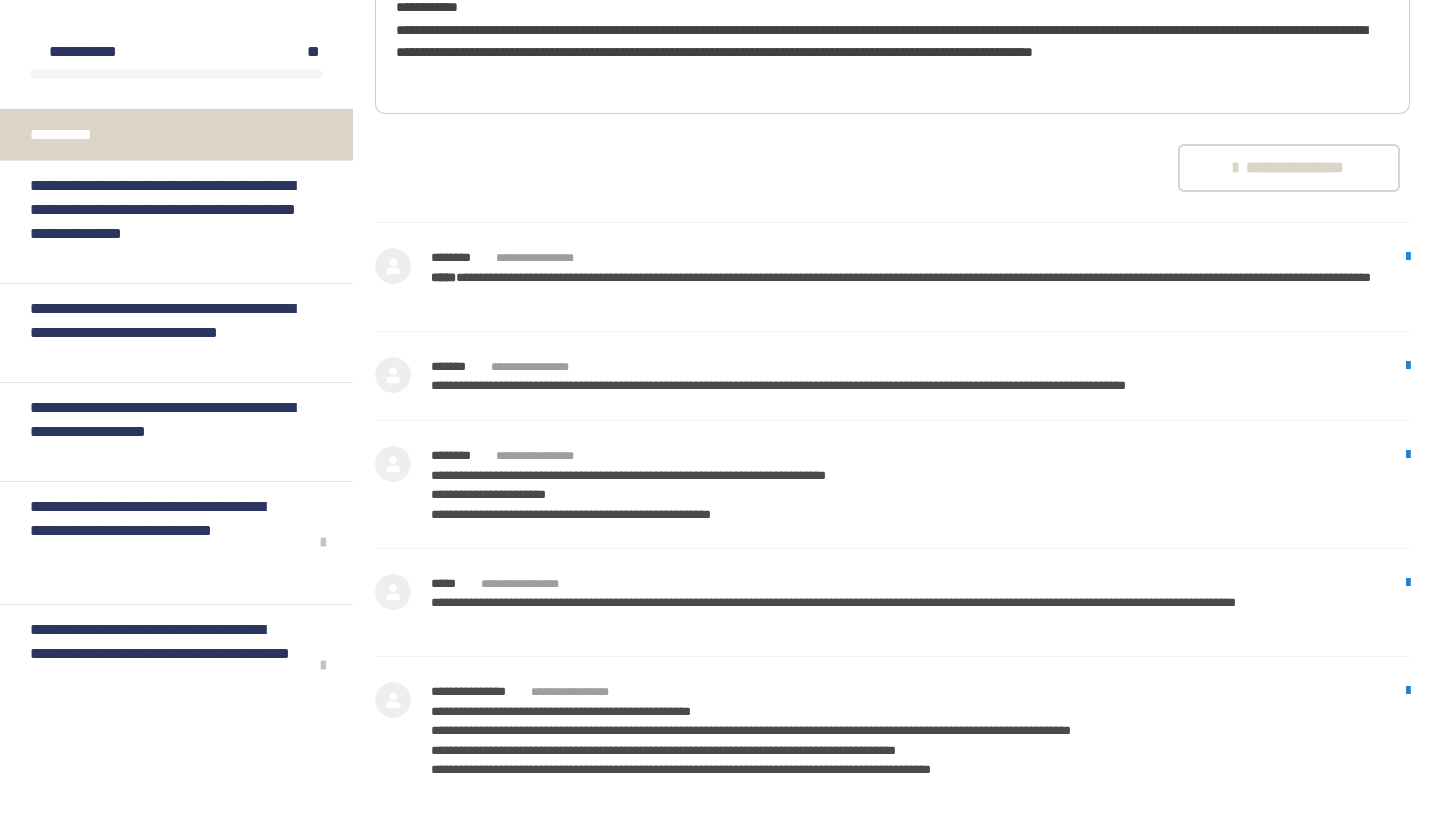 click on "**********" at bounding box center [892, 40] 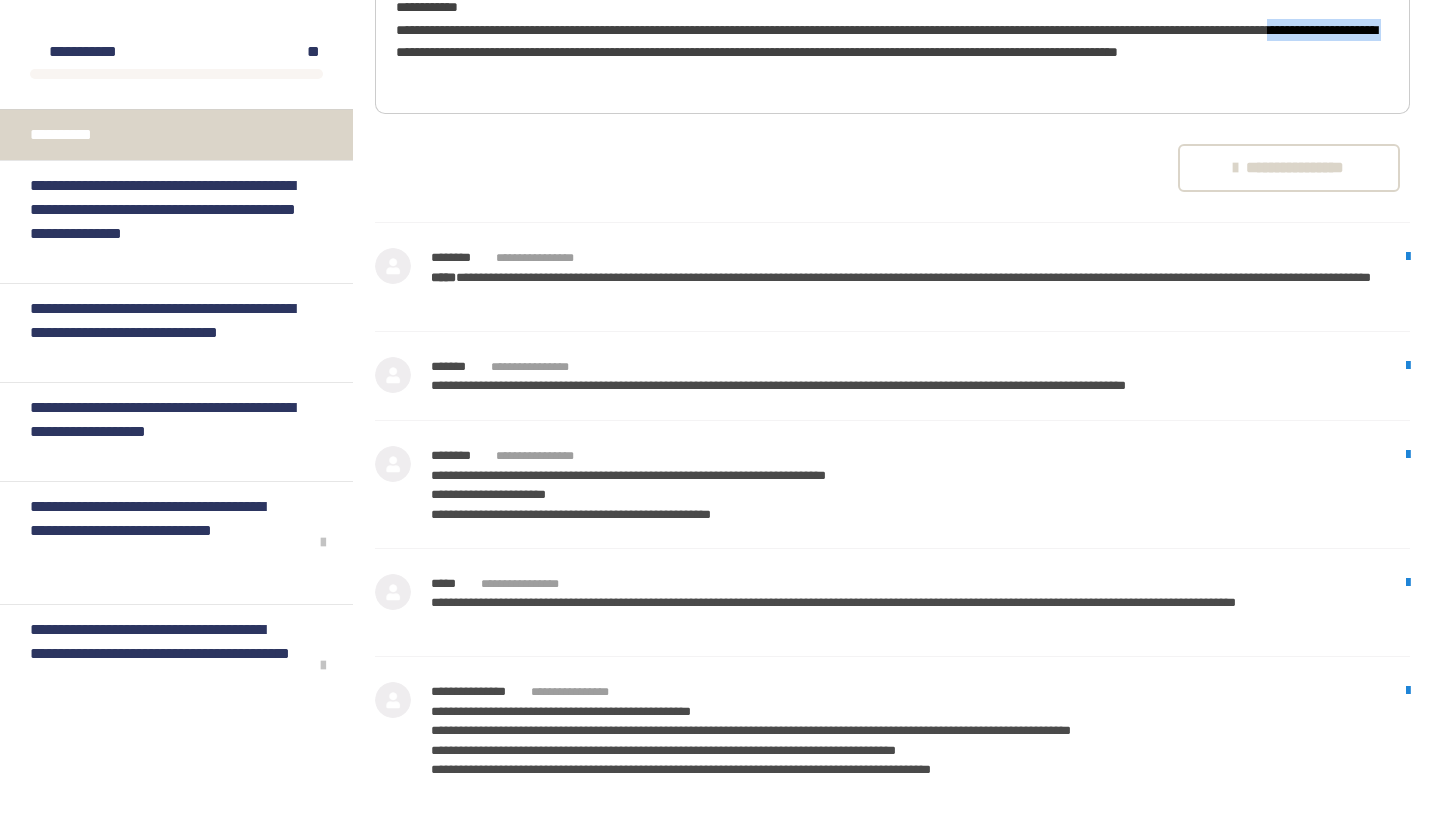 drag, startPoint x: 512, startPoint y: 216, endPoint x: 670, endPoint y: 218, distance: 158.01266 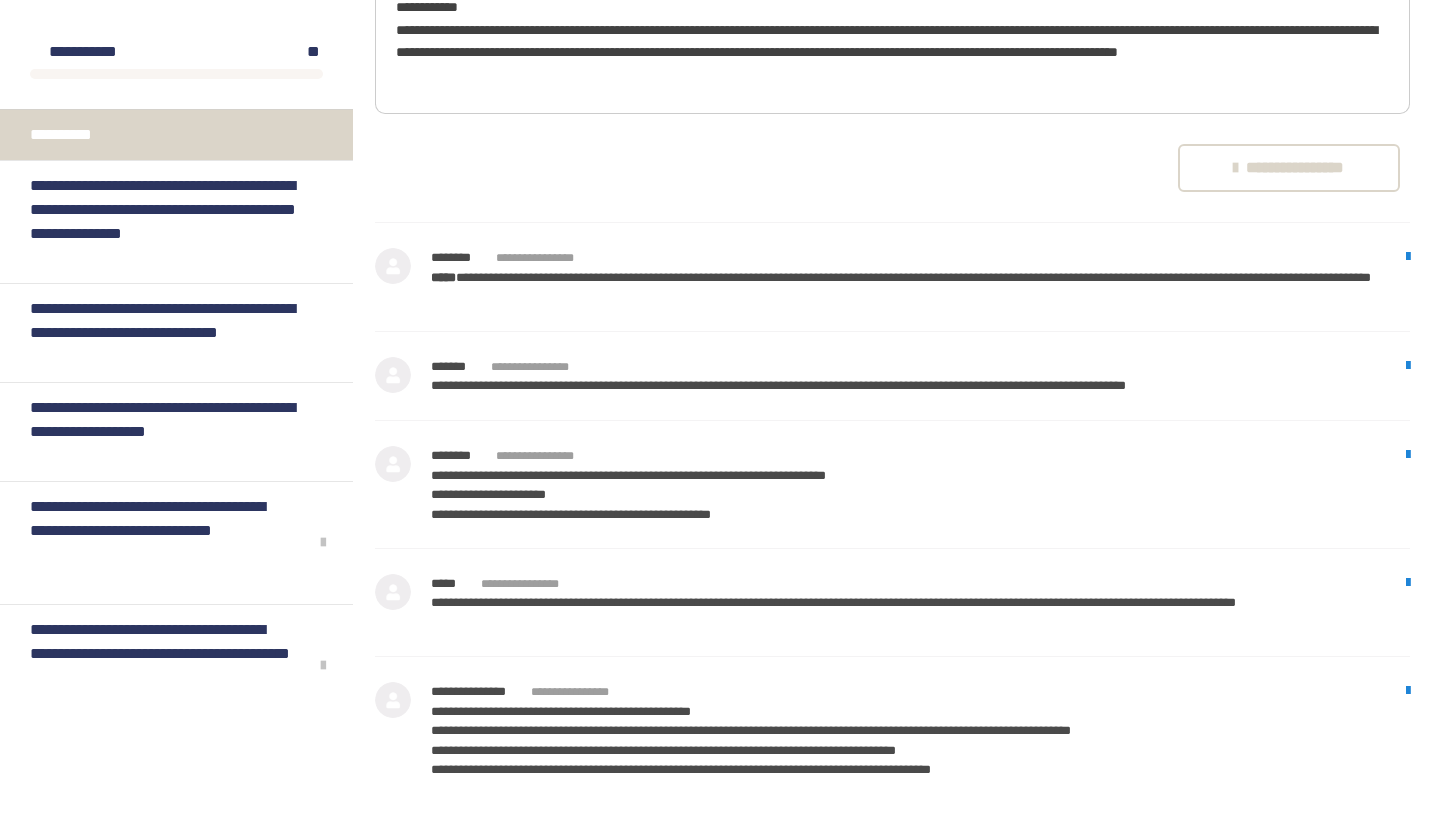 click on "**********" at bounding box center [892, 40] 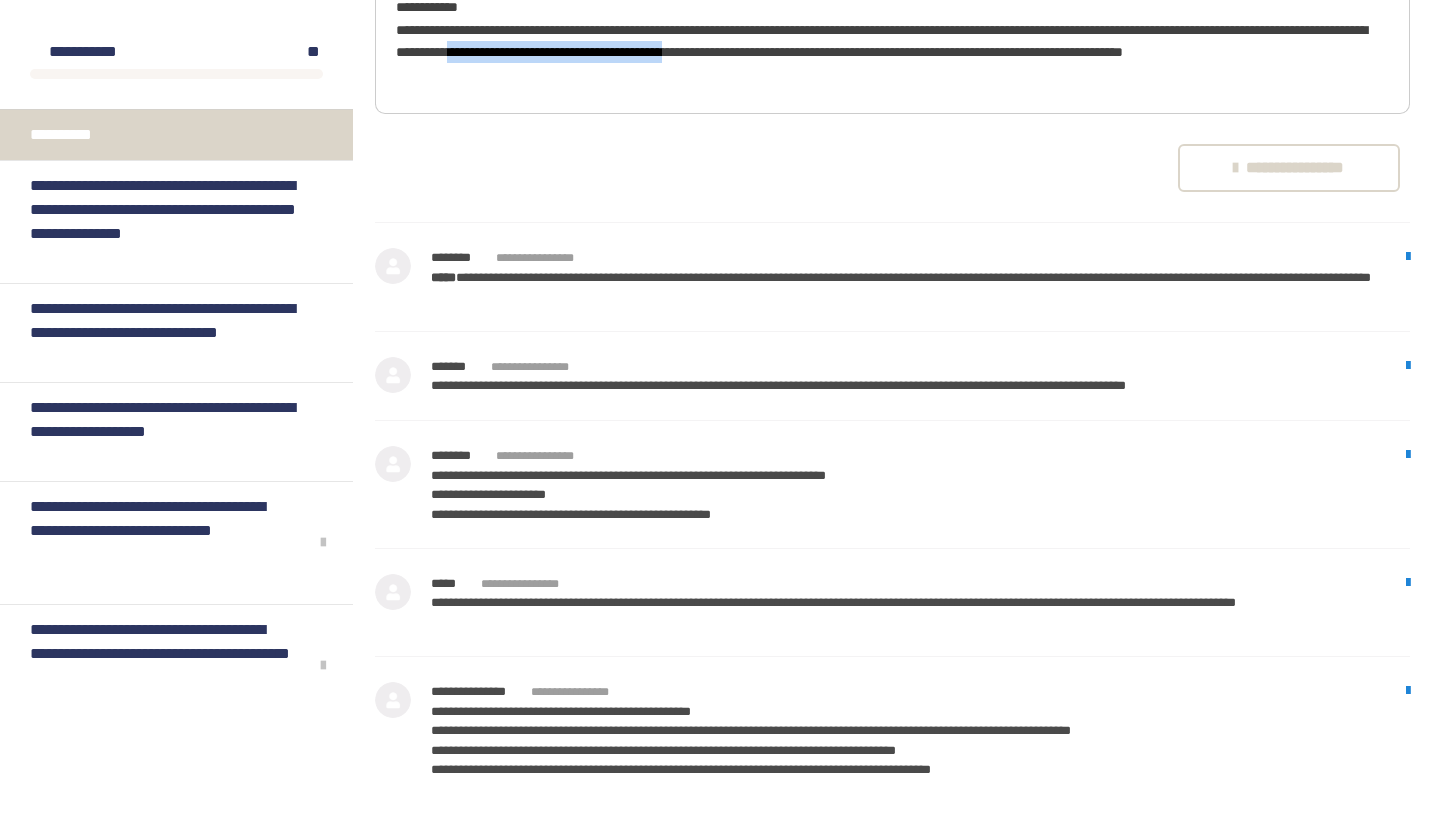 drag, startPoint x: 722, startPoint y: 218, endPoint x: 1005, endPoint y: 206, distance: 283.2543 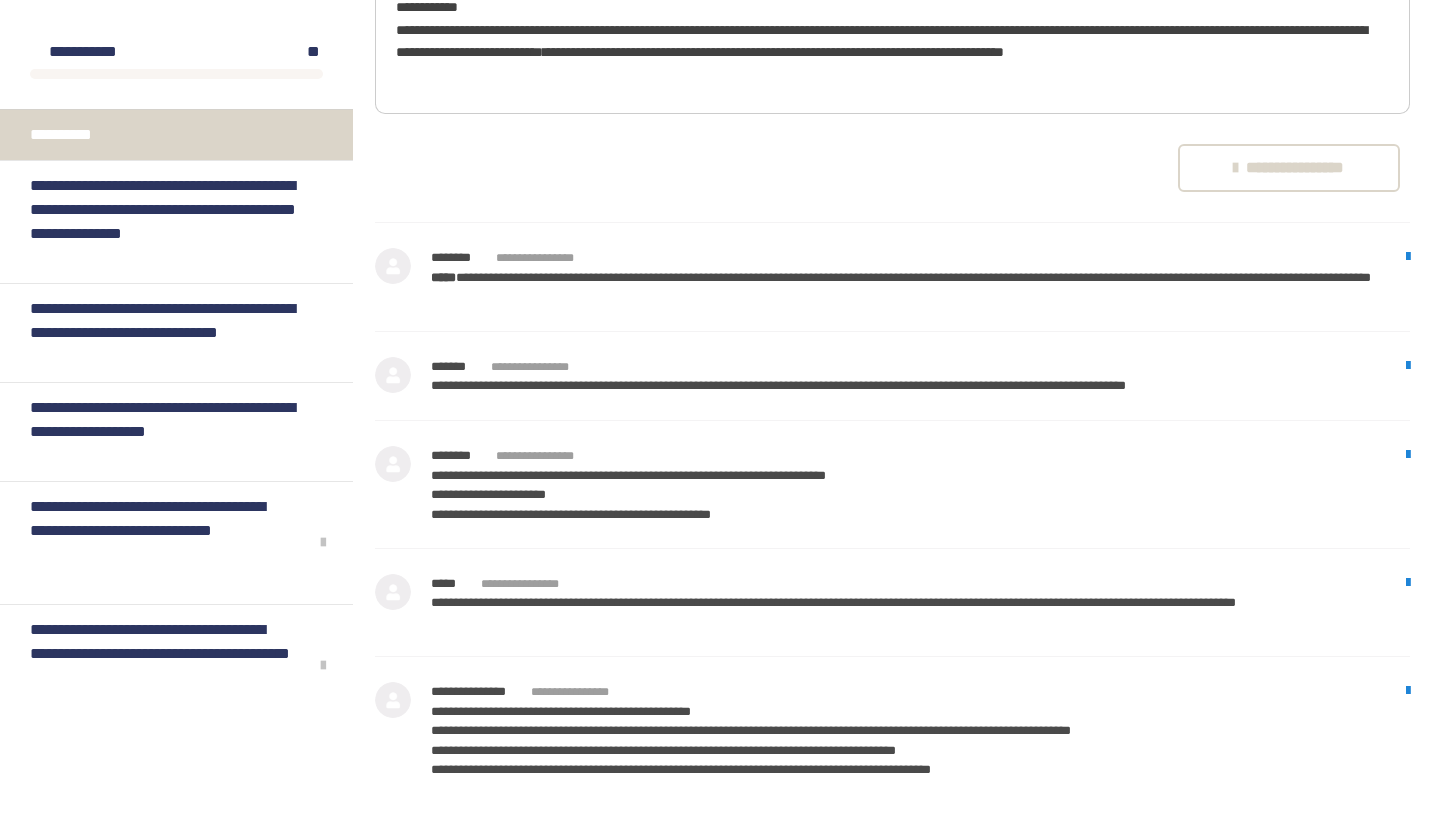 click on "**********" at bounding box center (892, 40) 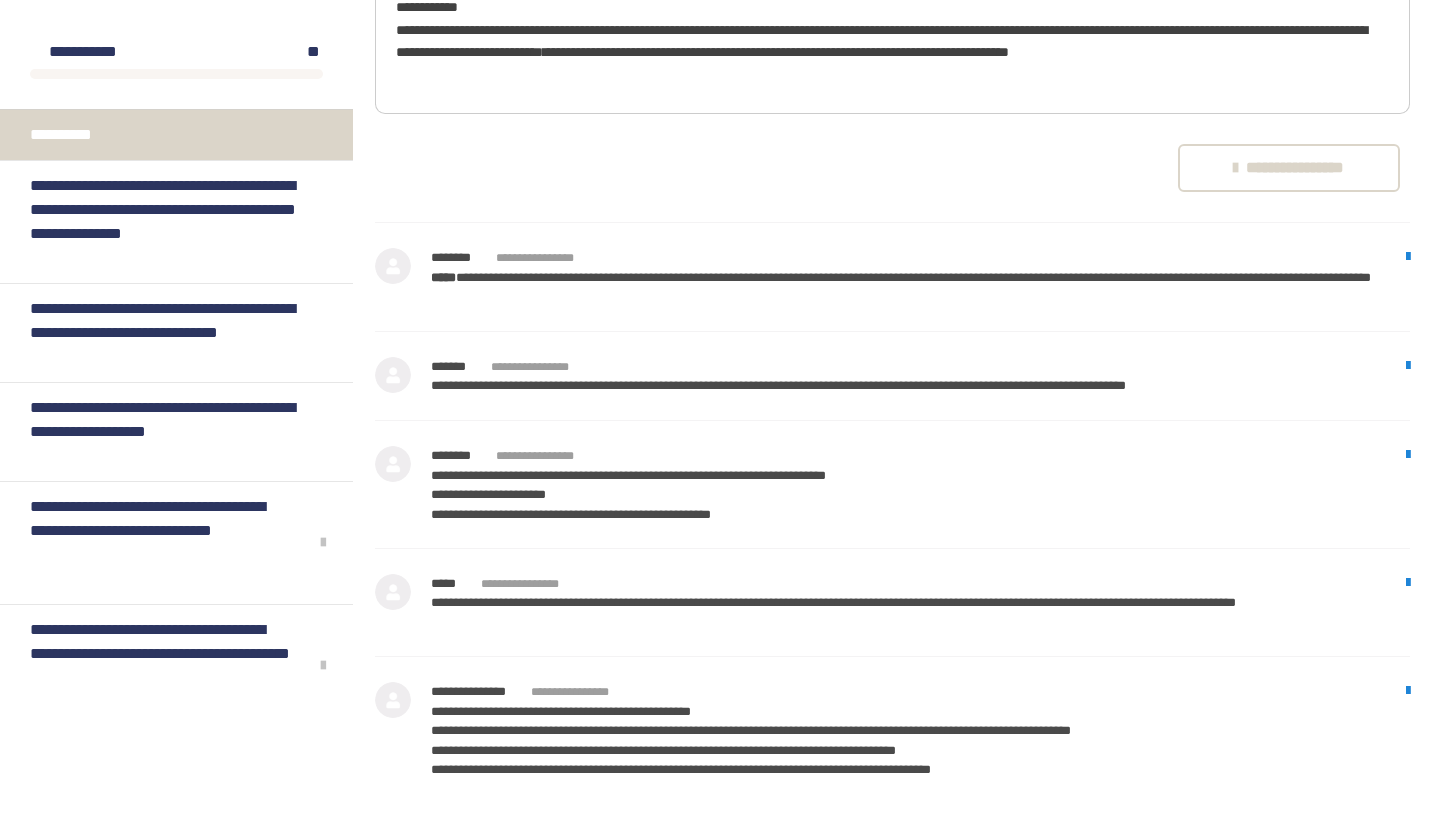 click on "**********" at bounding box center [892, 40] 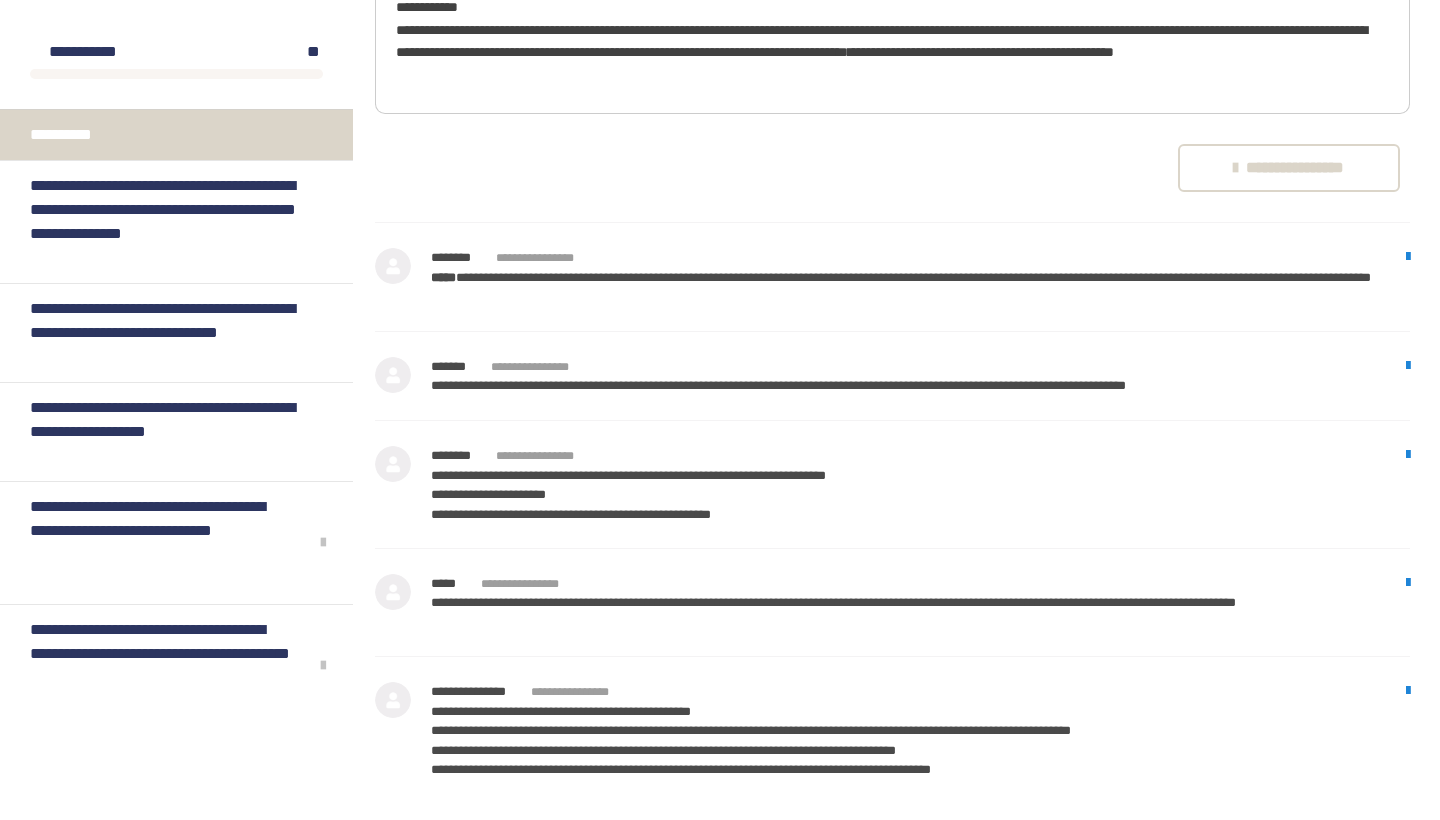 click on "**********" at bounding box center [892, 40] 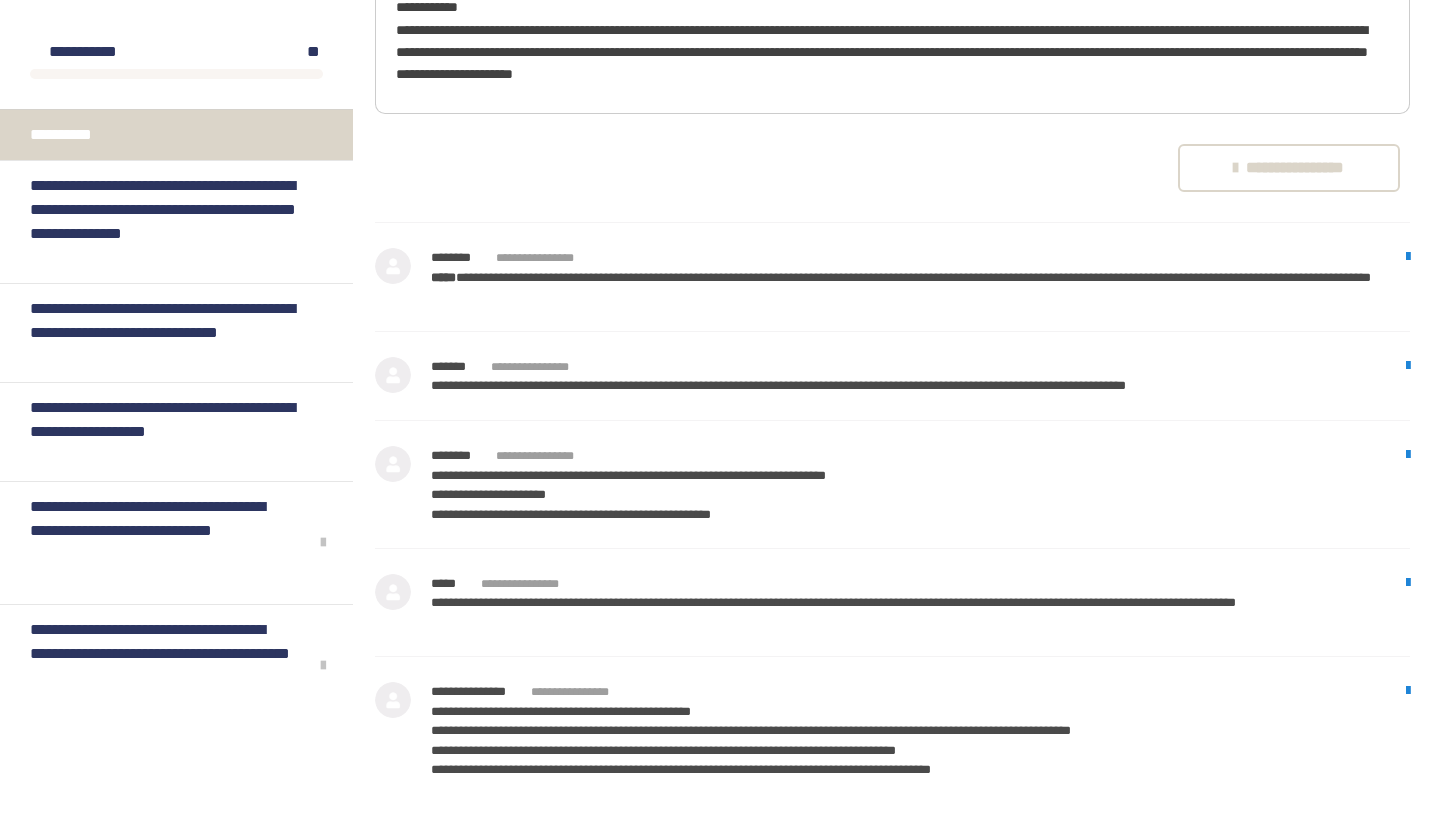 click on "**********" at bounding box center [892, 40] 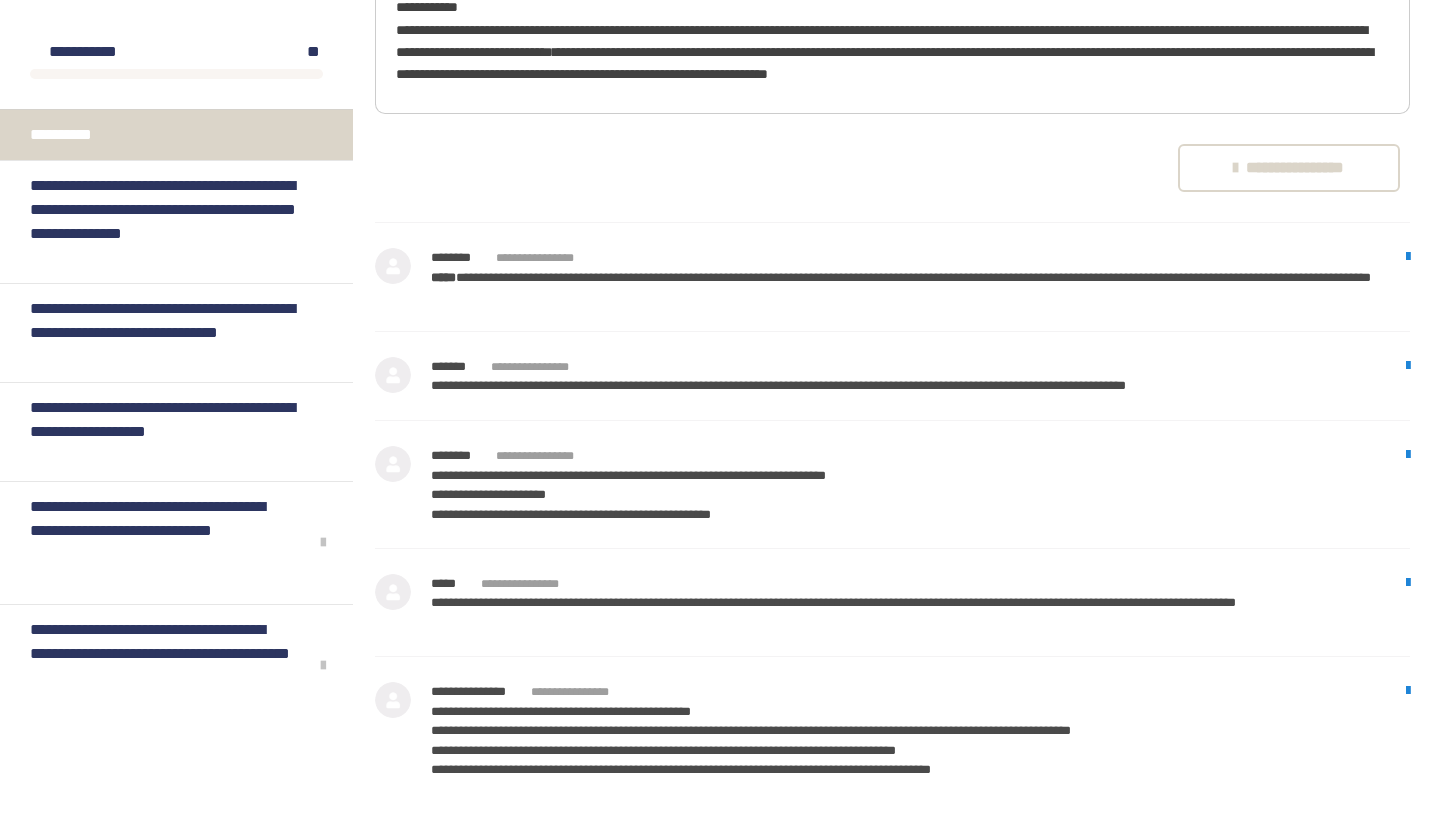 click on "**********" at bounding box center [892, 40] 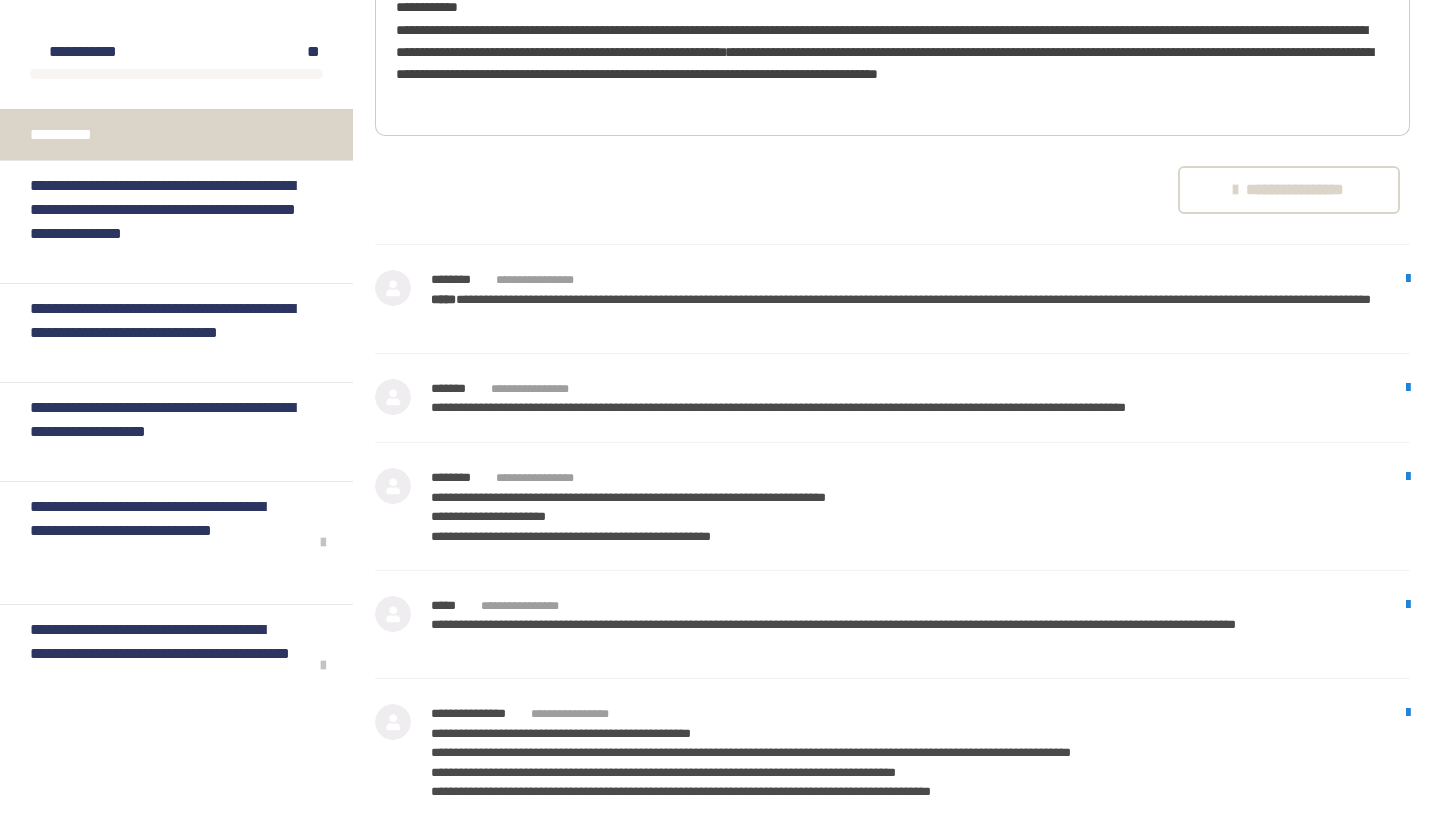 click on "**********" at bounding box center (1289, 190) 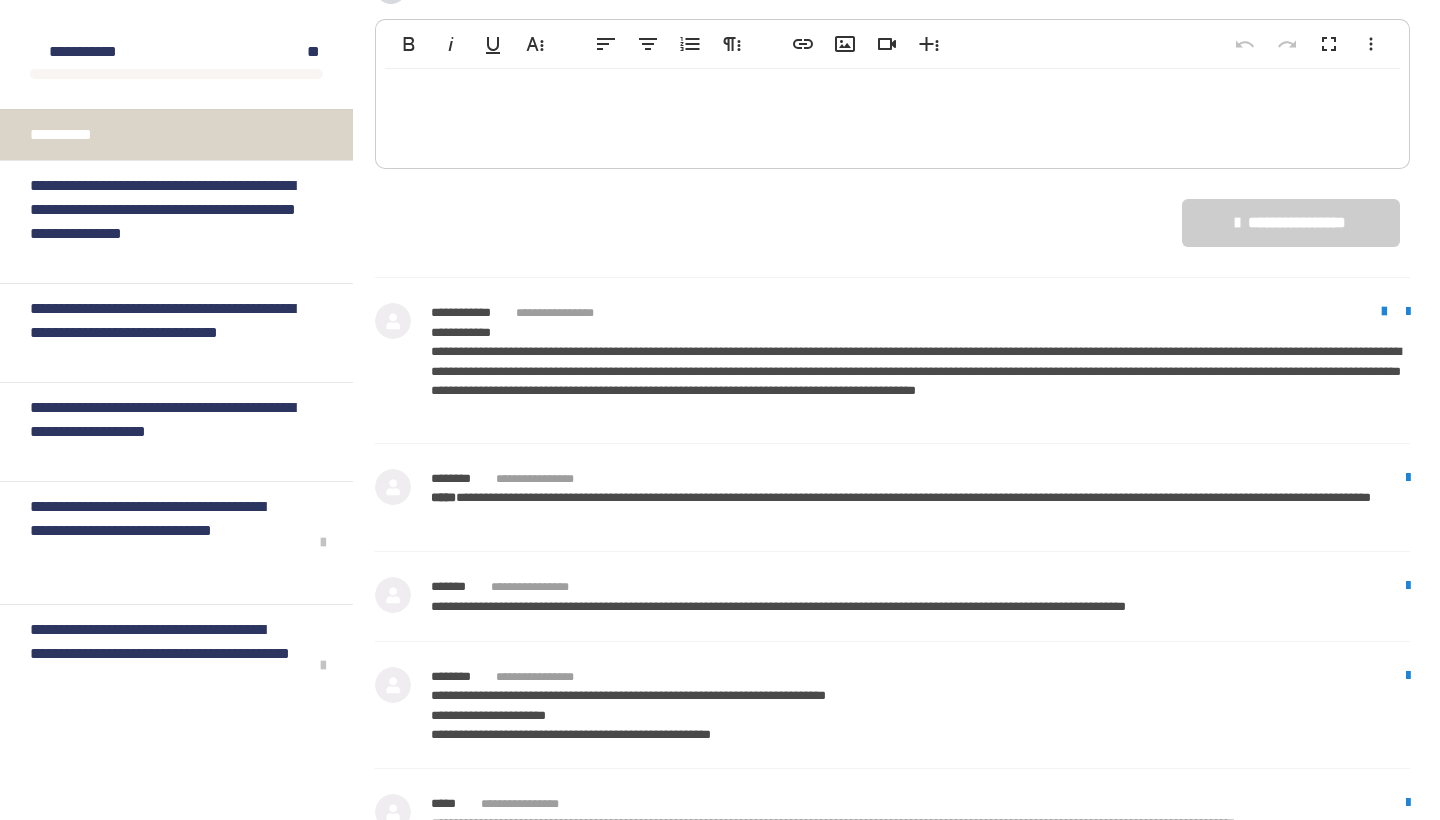 scroll, scrollTop: 3289, scrollLeft: 0, axis: vertical 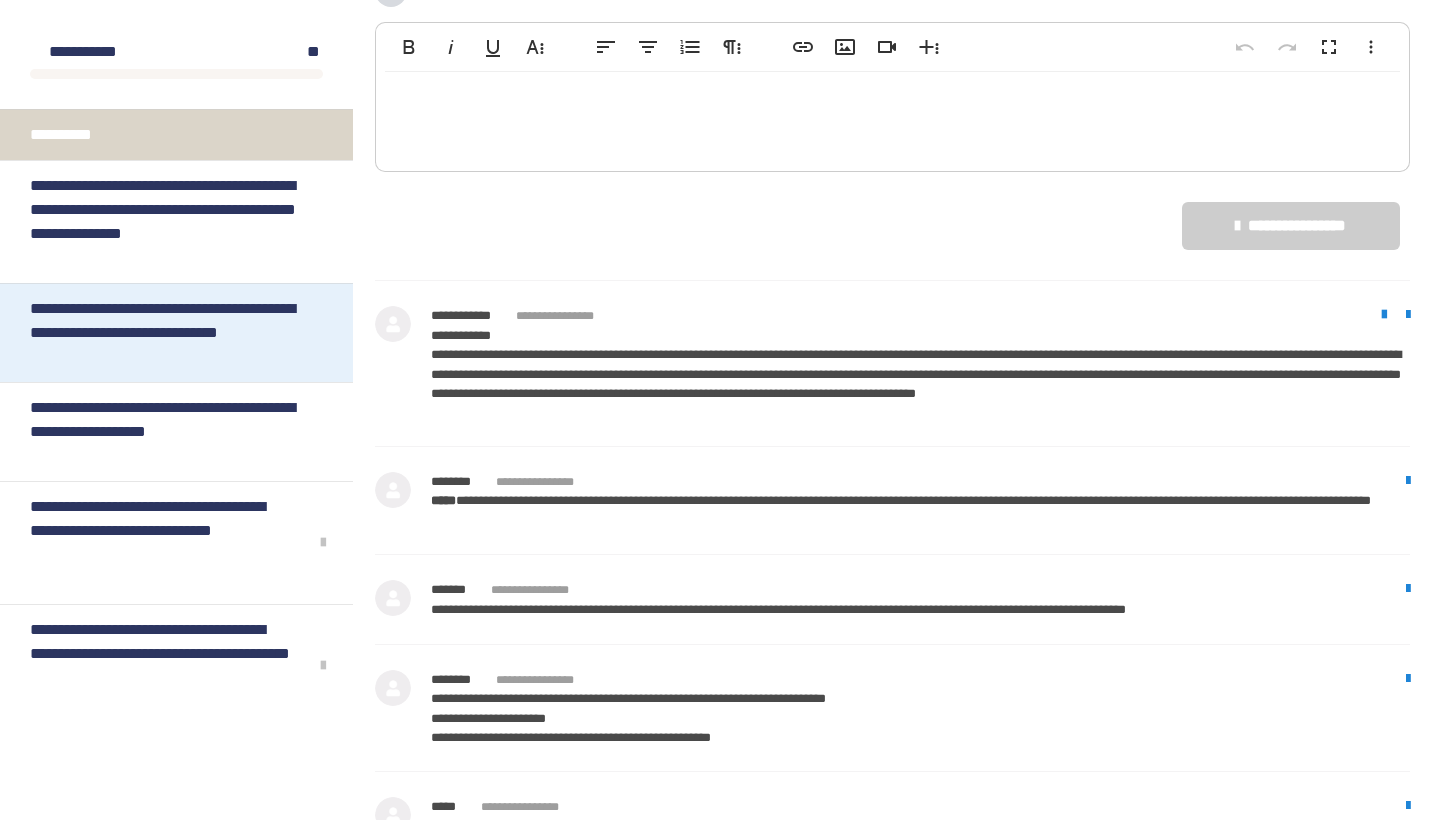 click on "**********" at bounding box center [168, 333] 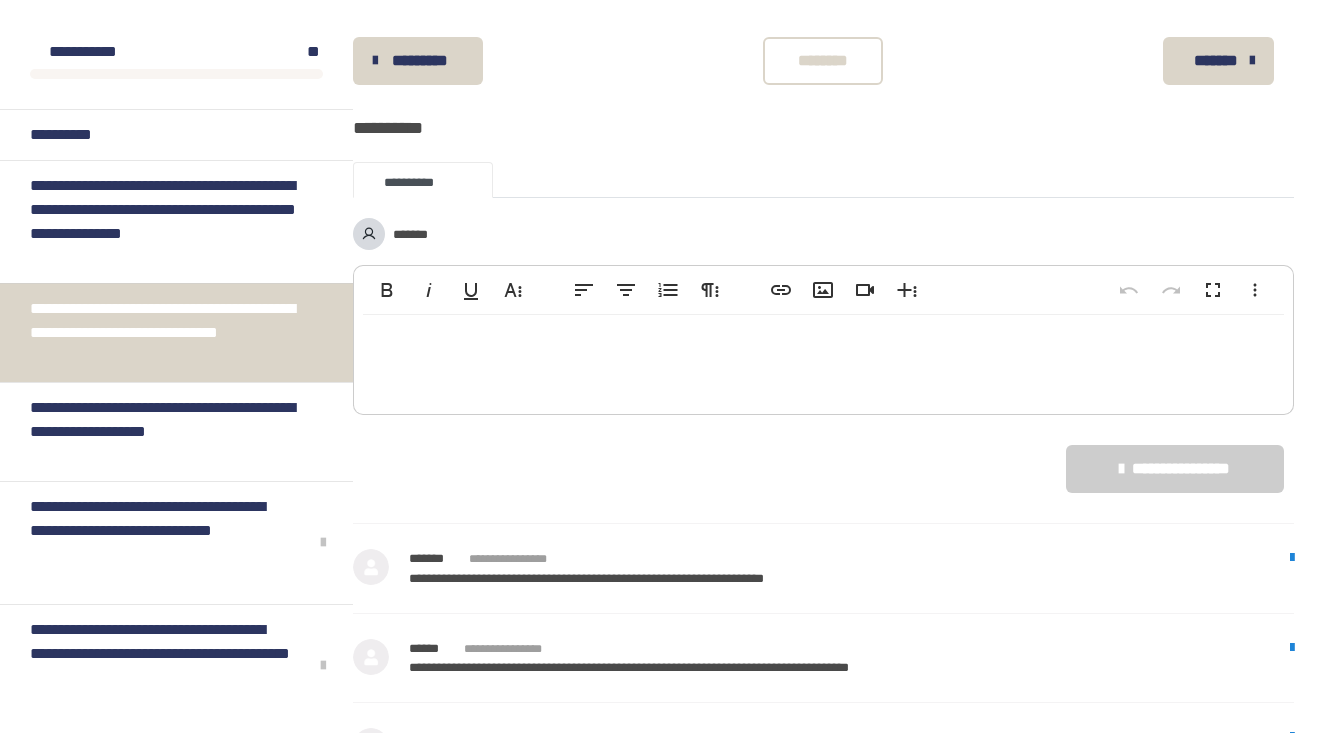 scroll, scrollTop: 2471, scrollLeft: 0, axis: vertical 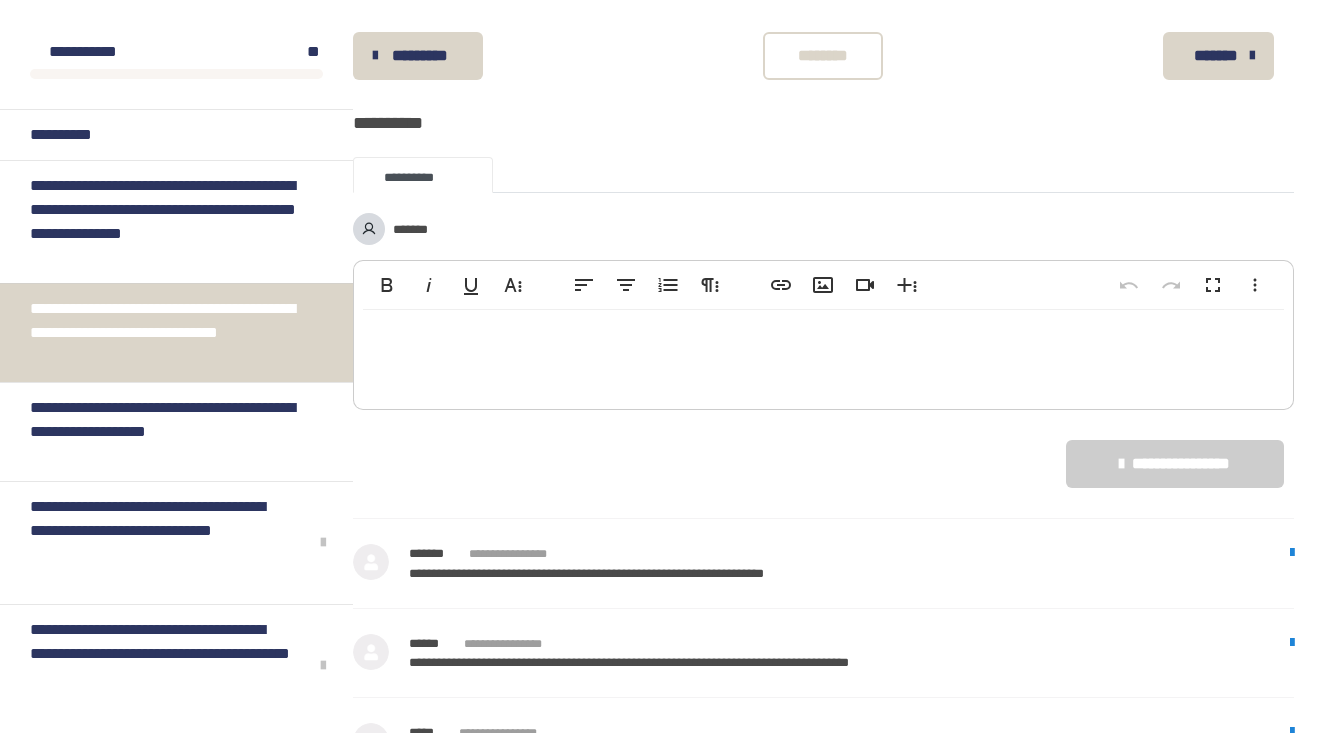 click at bounding box center (823, 355) 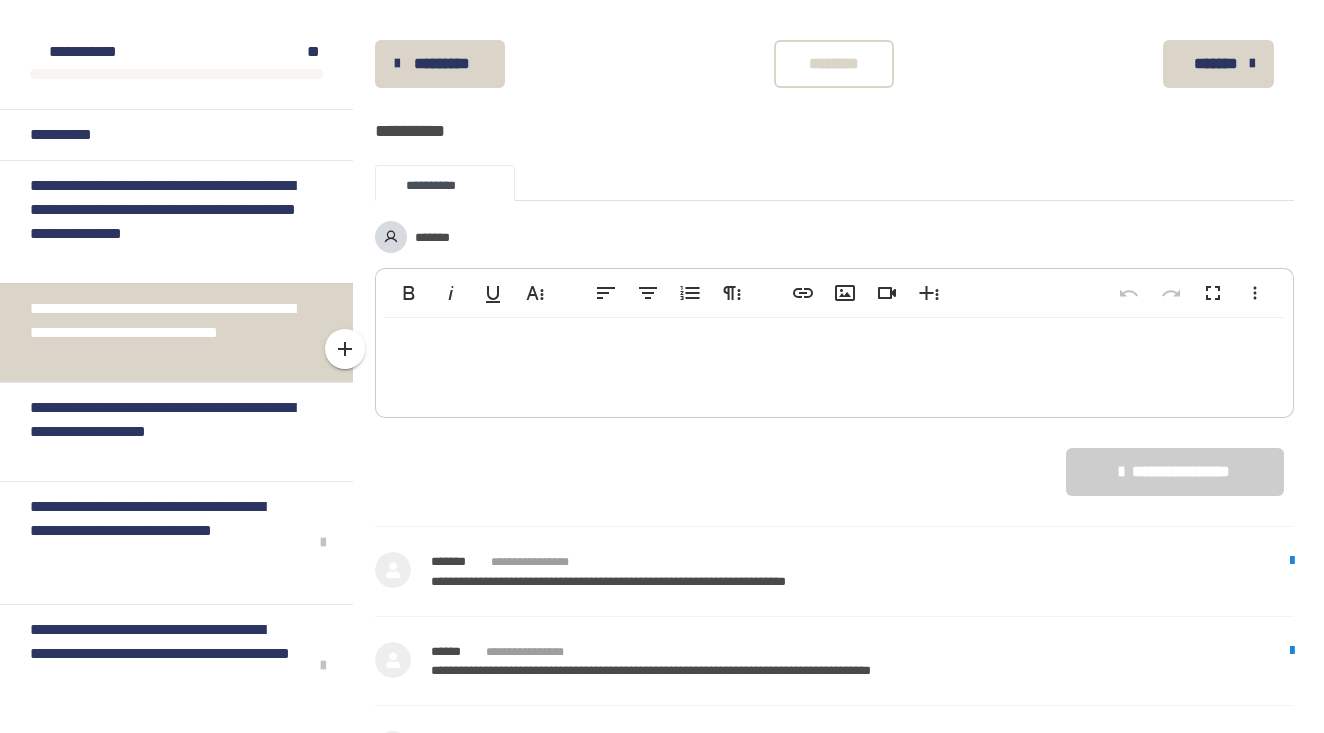 scroll, scrollTop: 2515, scrollLeft: 0, axis: vertical 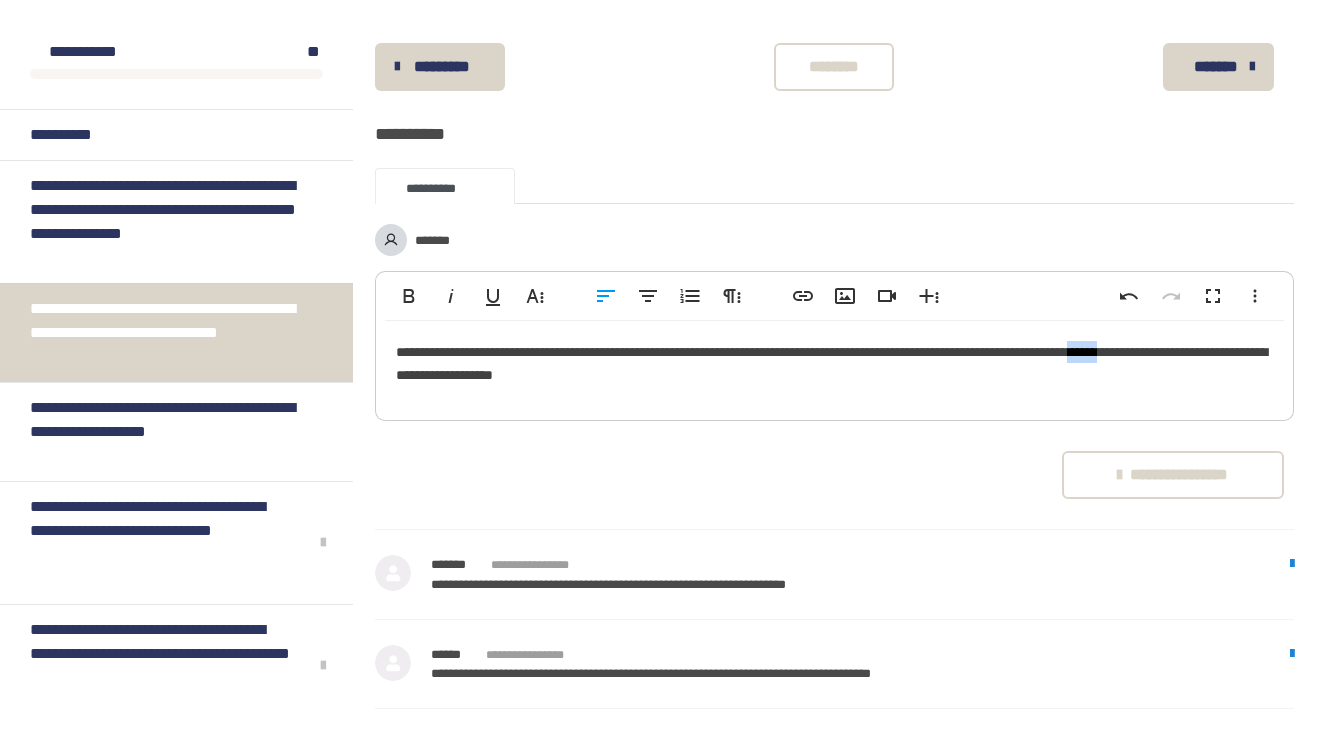 drag, startPoint x: 511, startPoint y: 423, endPoint x: 478, endPoint y: 423, distance: 33 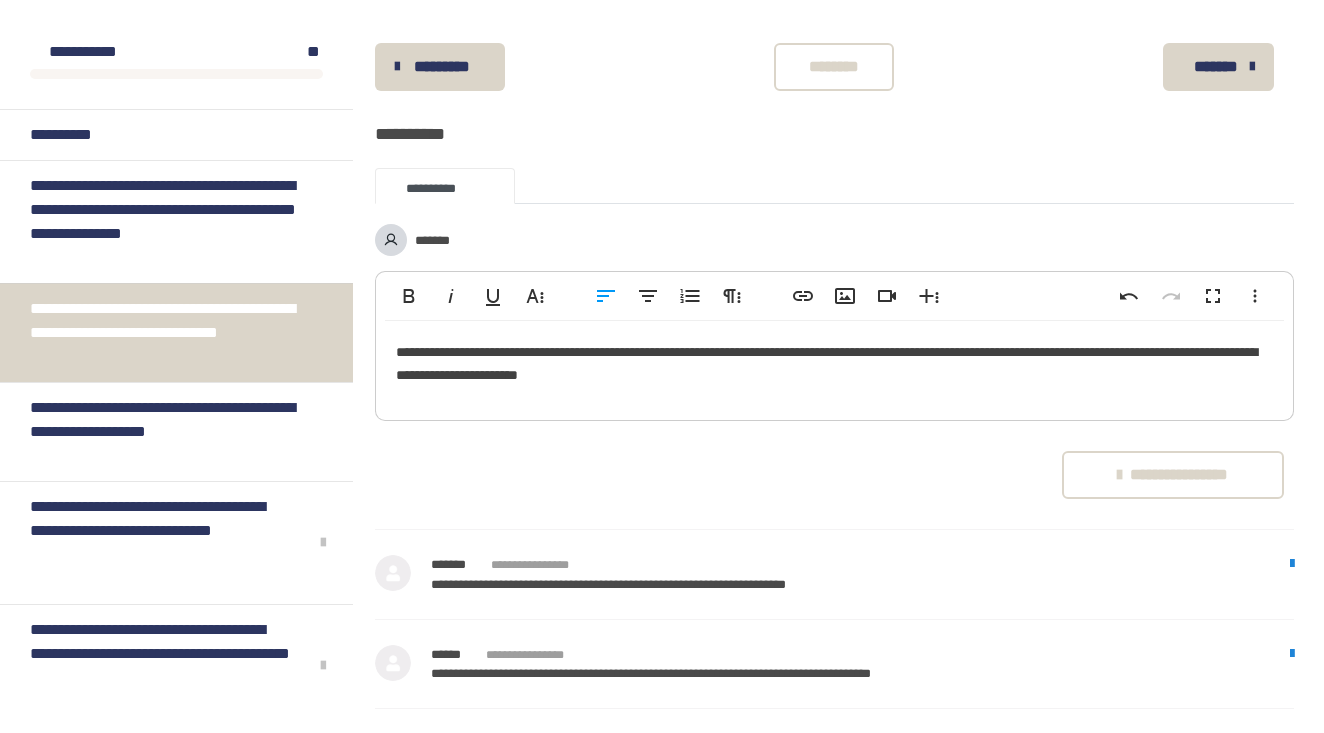 click on "**********" at bounding box center (834, 366) 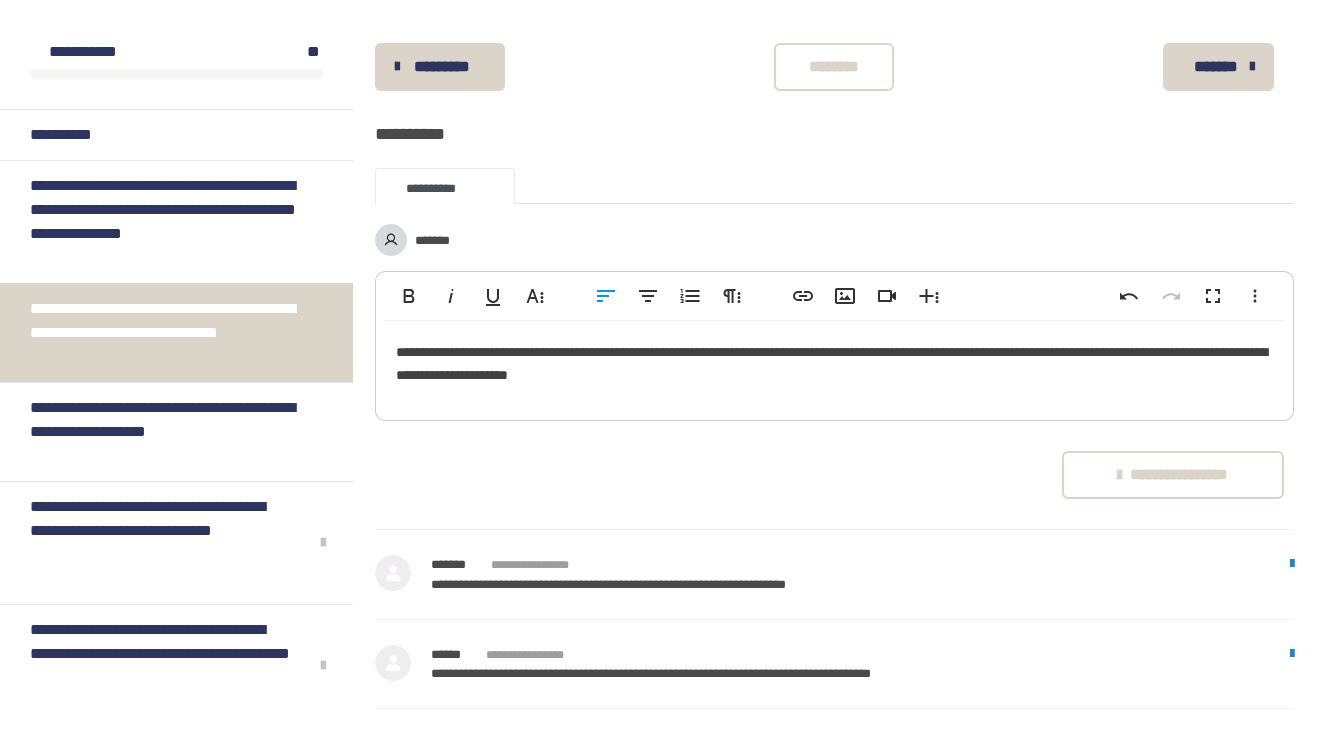click on "**********" at bounding box center [834, 366] 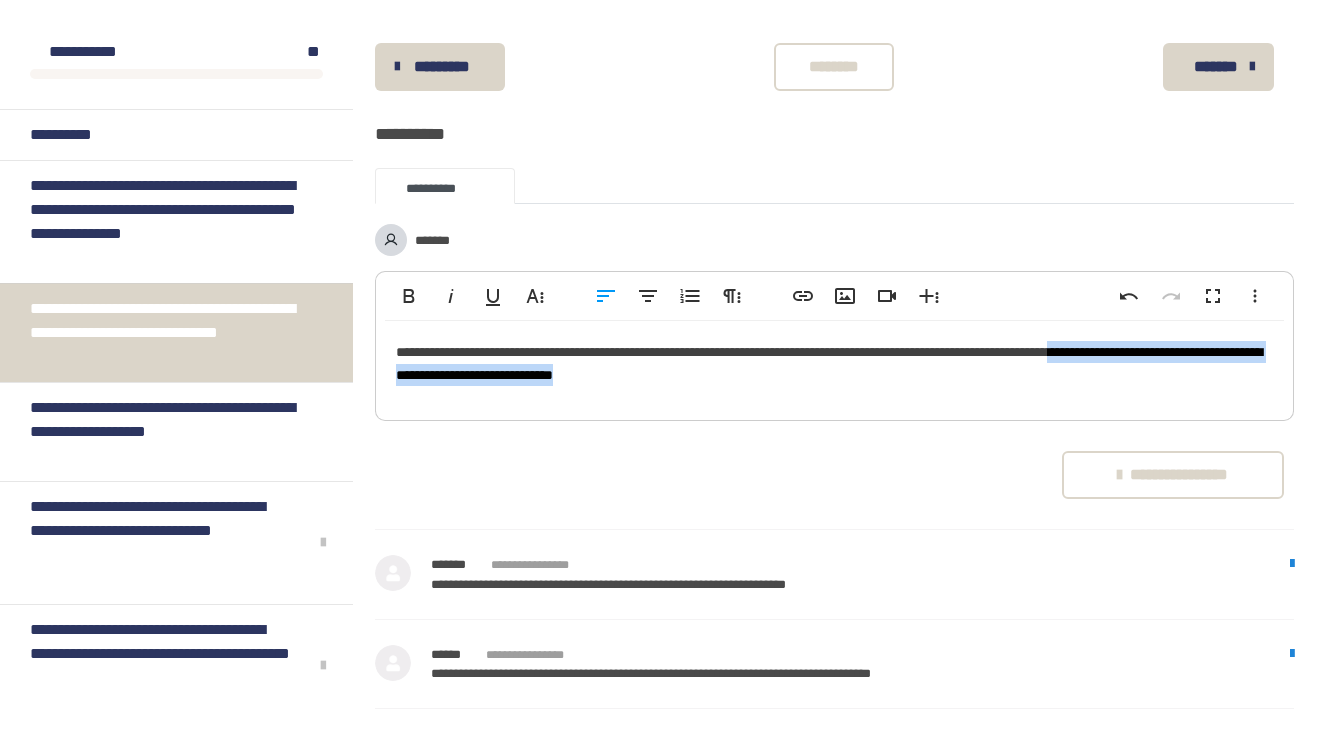 drag, startPoint x: 395, startPoint y: 419, endPoint x: 952, endPoint y: 431, distance: 557.1293 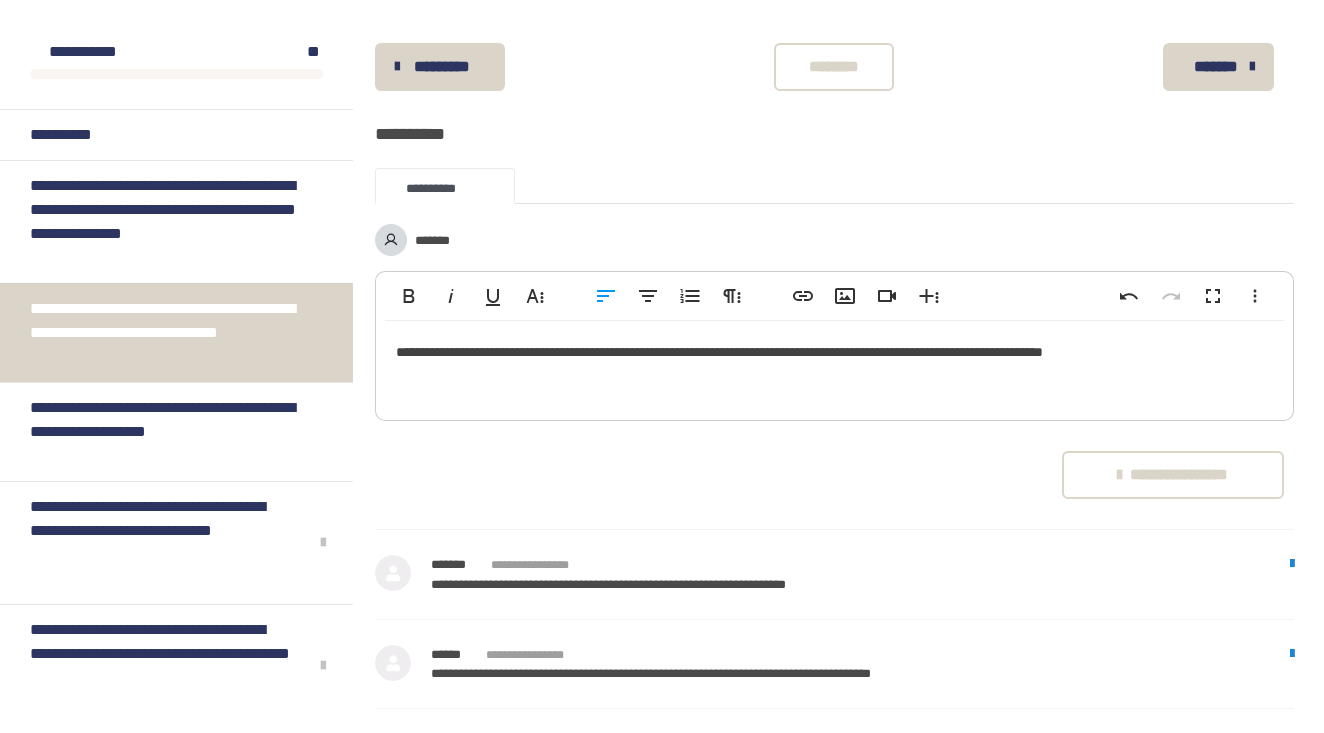 click on "**********" at bounding box center [834, 366] 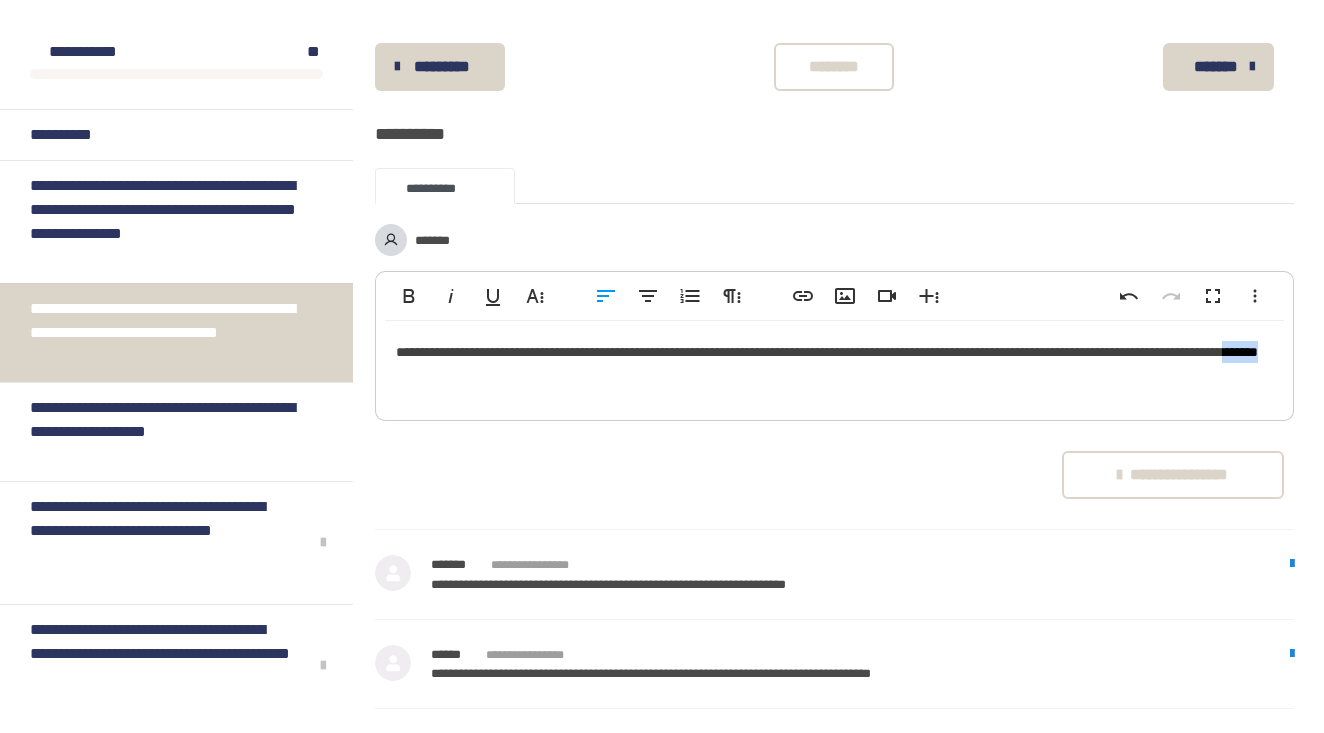 drag, startPoint x: 715, startPoint y: 428, endPoint x: 617, endPoint y: 430, distance: 98.02041 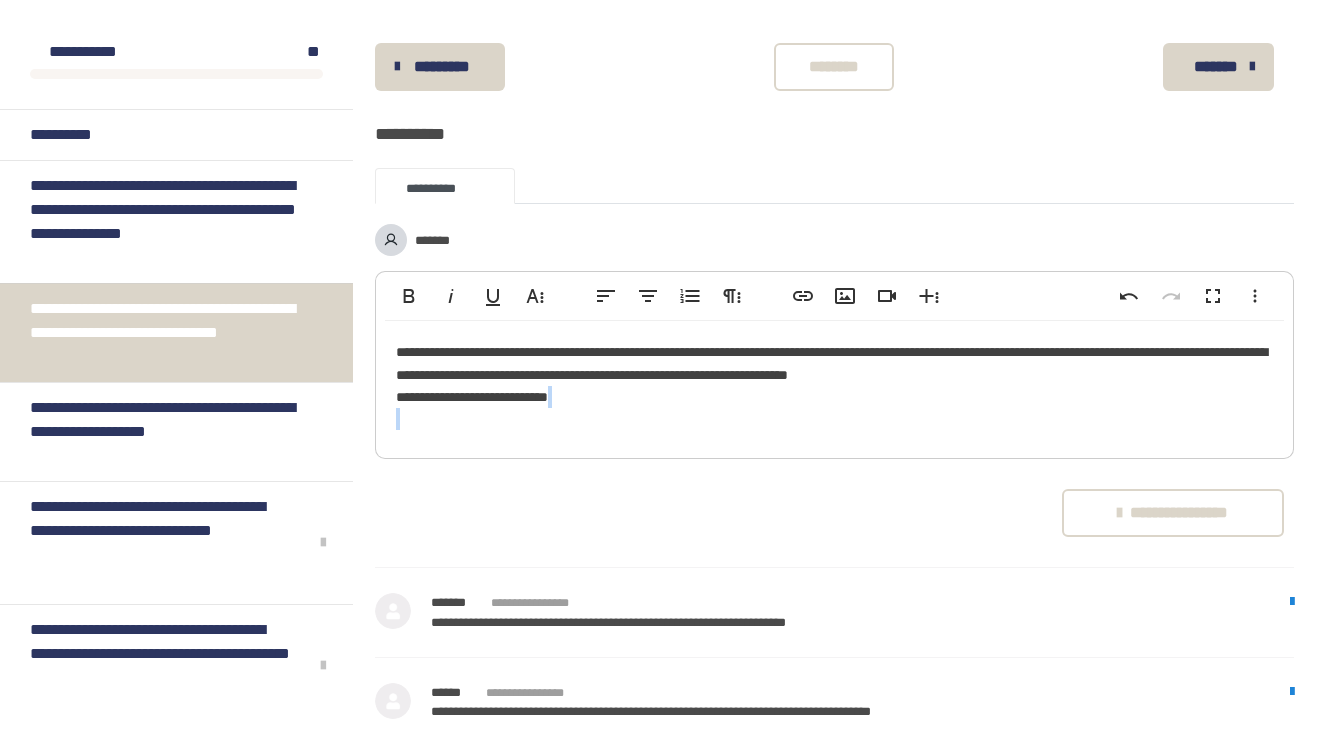 click on "**********" at bounding box center [1173, 513] 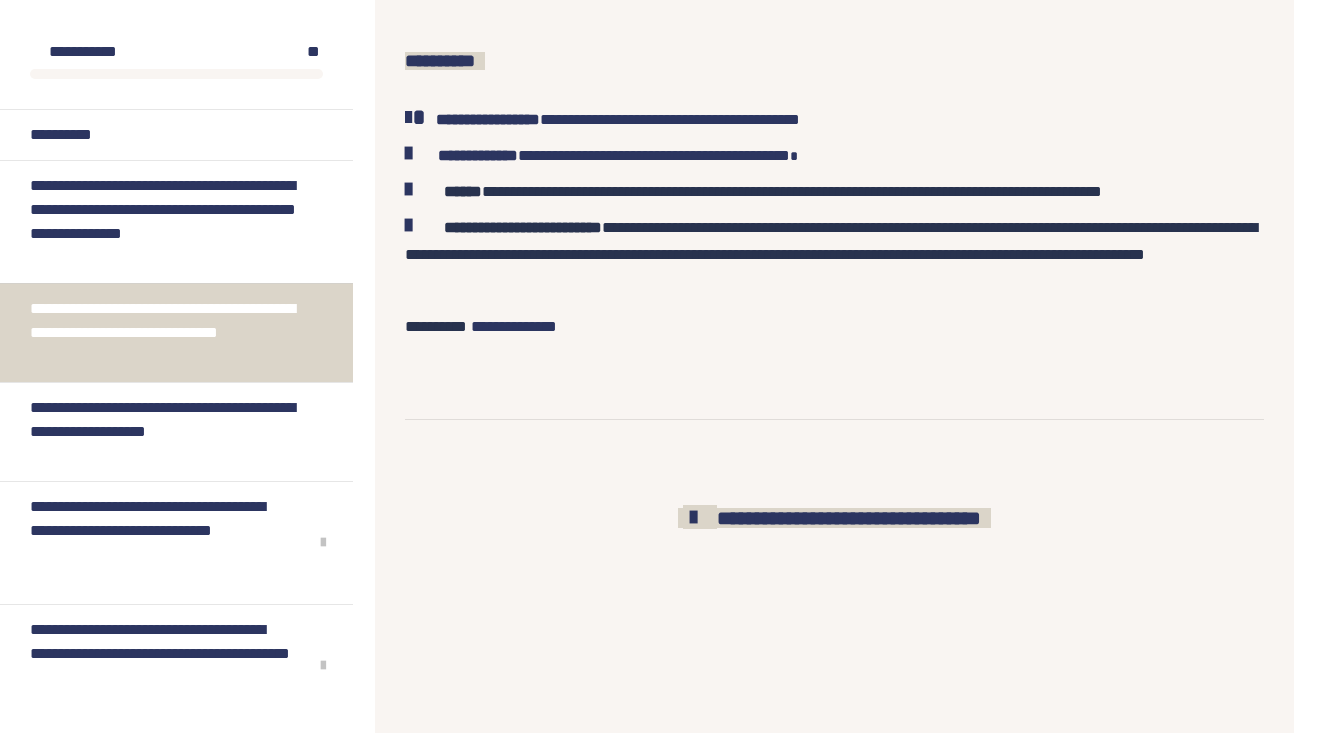 scroll, scrollTop: 863, scrollLeft: 0, axis: vertical 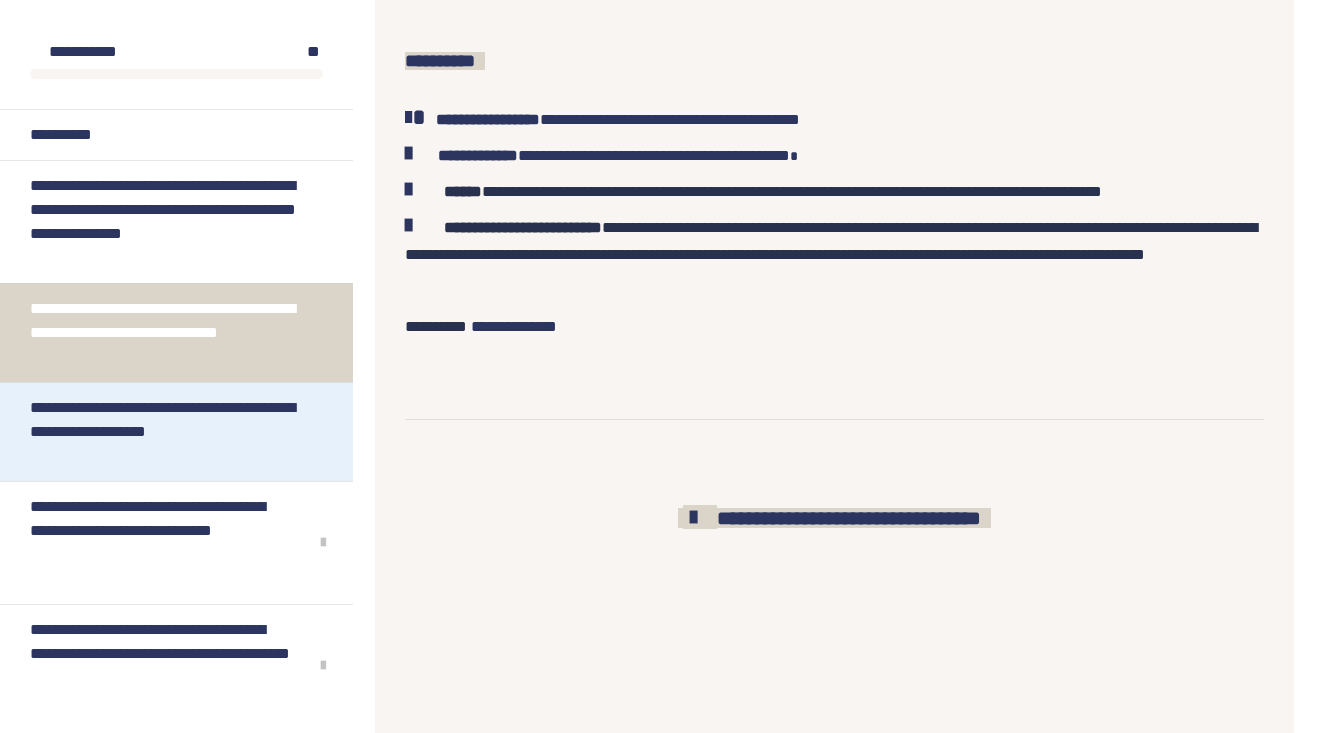 click on "**********" at bounding box center [168, 432] 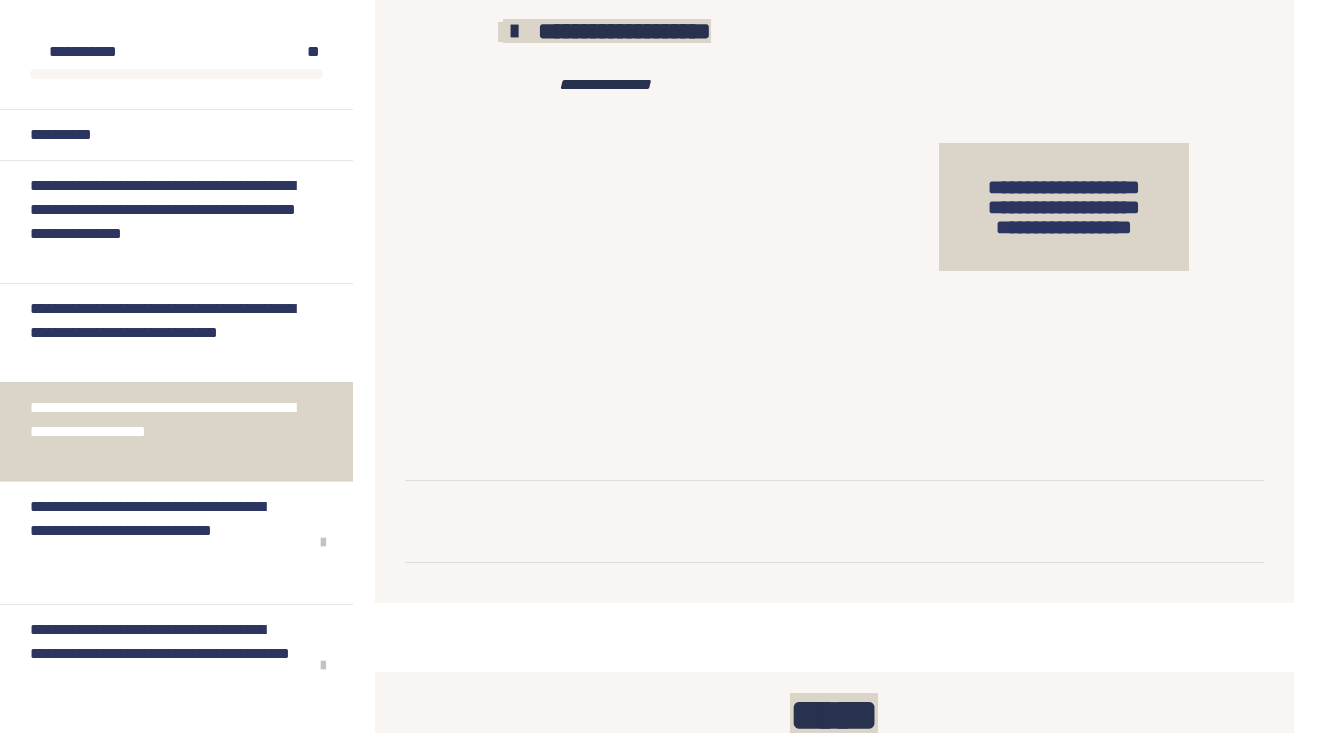 scroll, scrollTop: 2299, scrollLeft: 0, axis: vertical 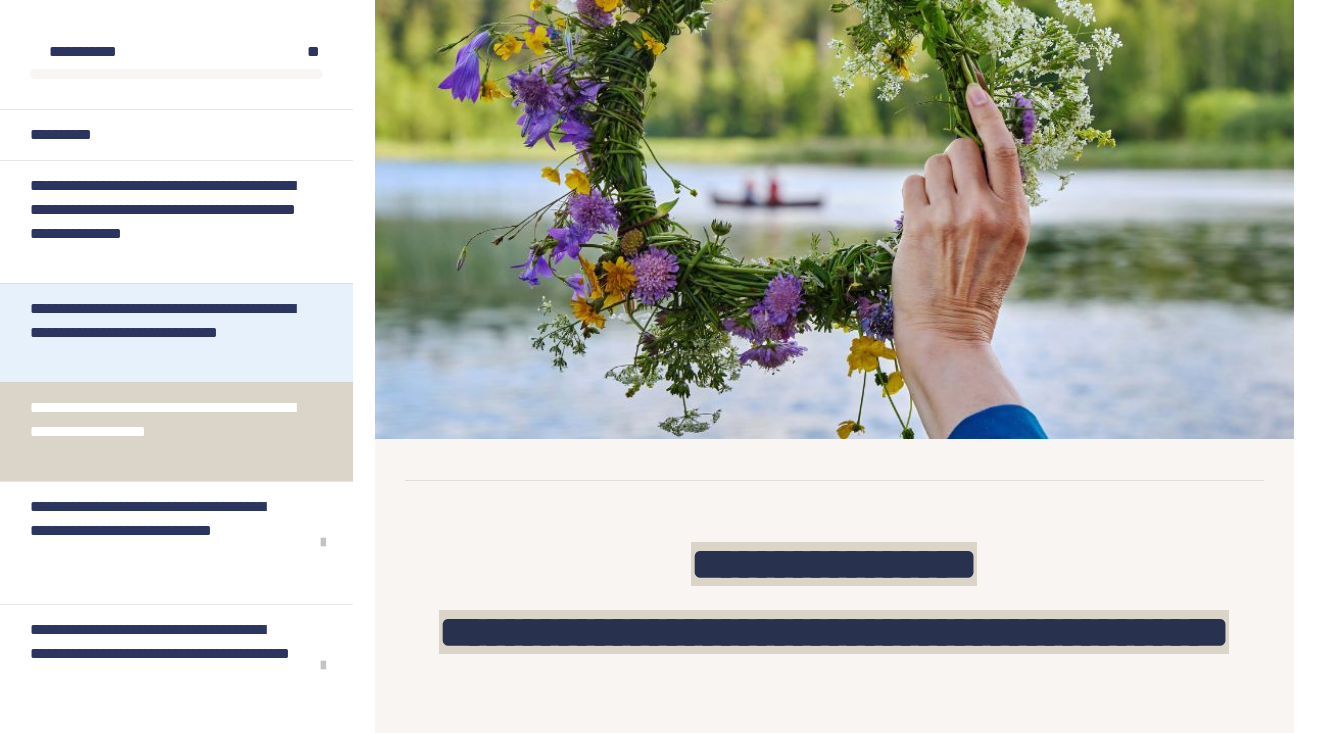click on "**********" at bounding box center [168, 333] 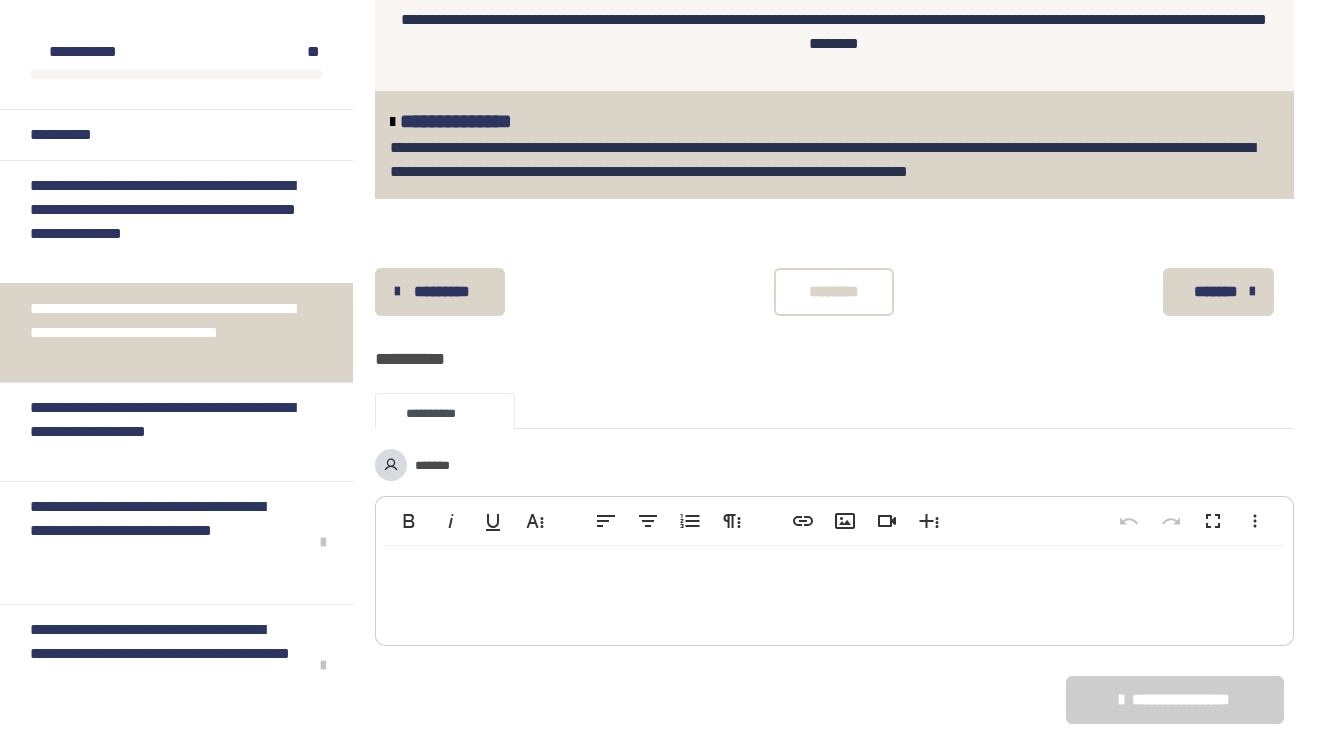 scroll, scrollTop: 2292, scrollLeft: 0, axis: vertical 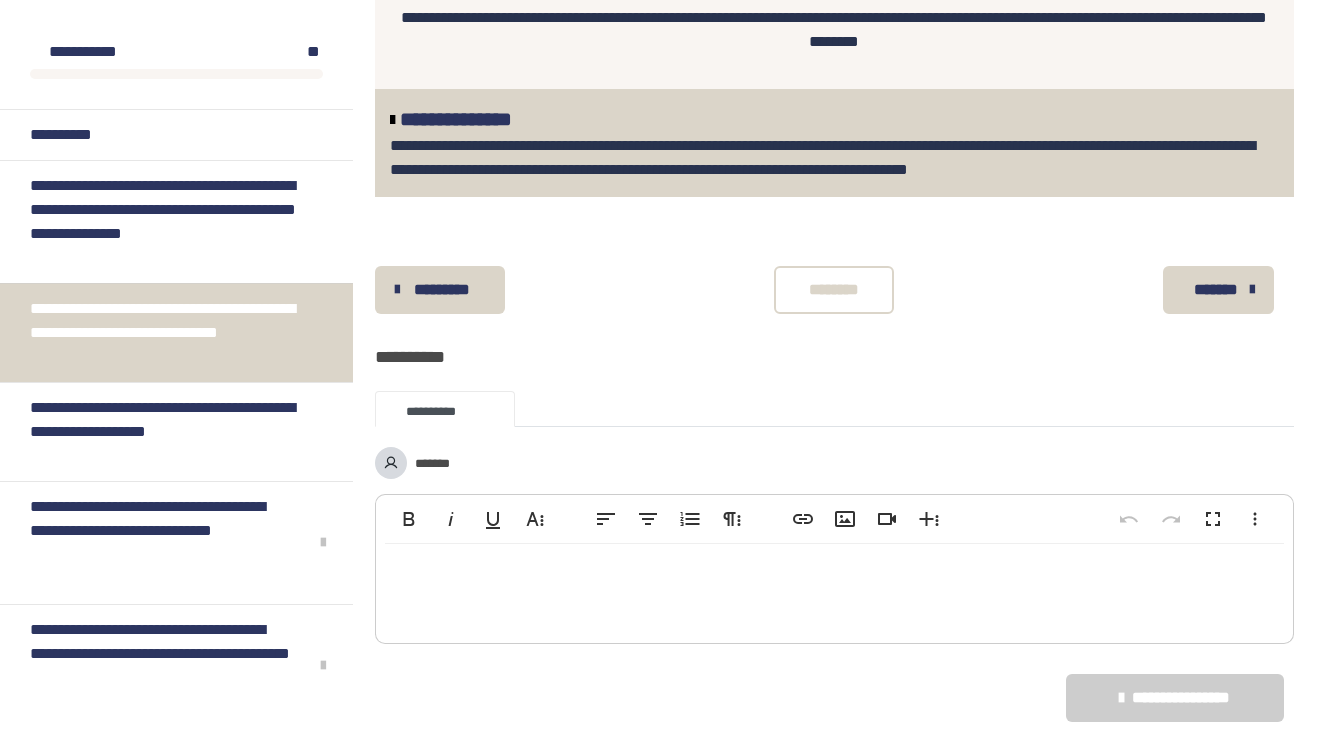click on "********" at bounding box center (834, 290) 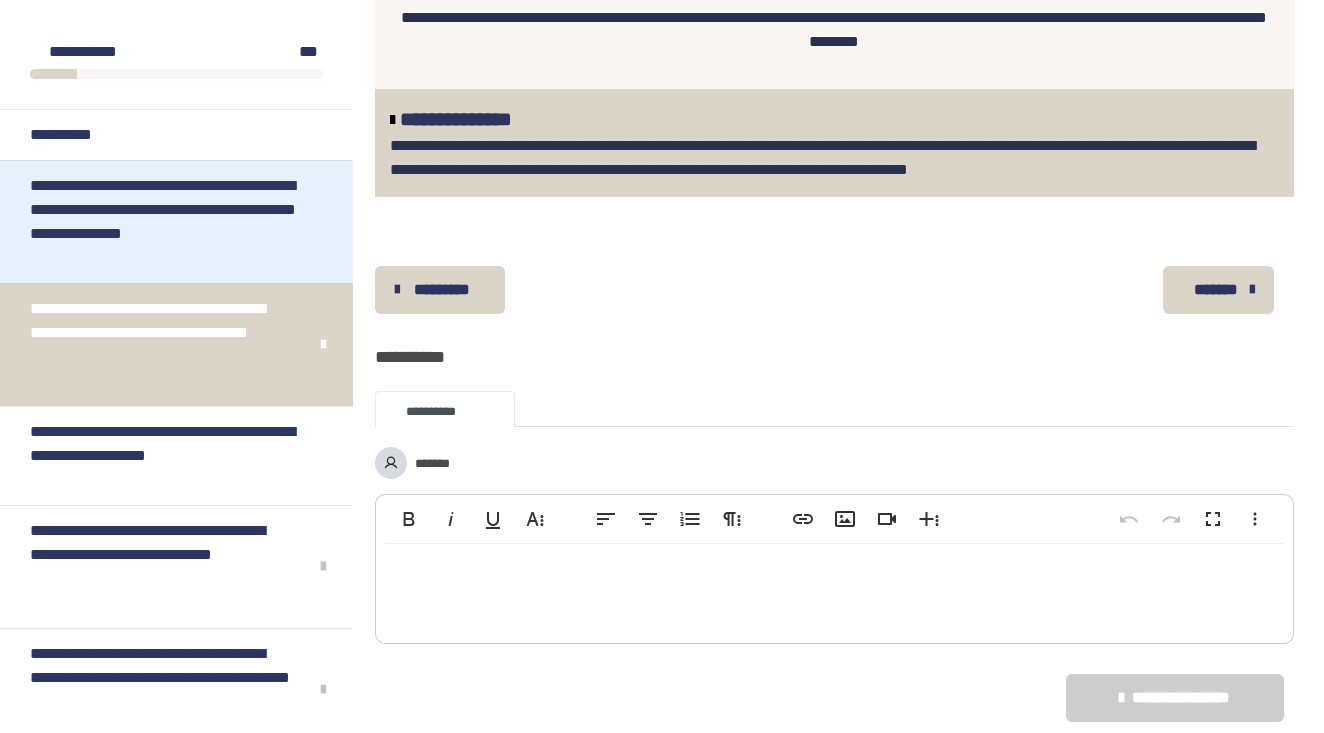 click on "**********" at bounding box center [168, 222] 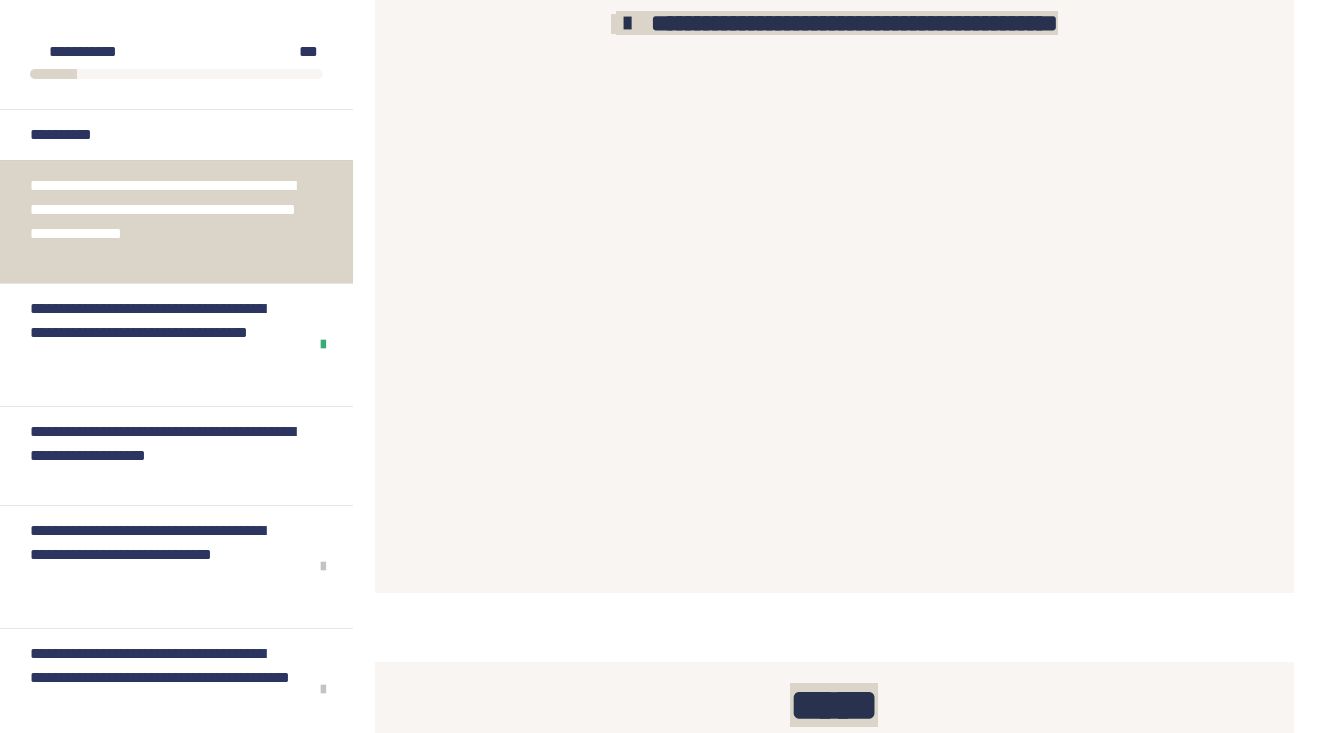 scroll, scrollTop: 1870, scrollLeft: 0, axis: vertical 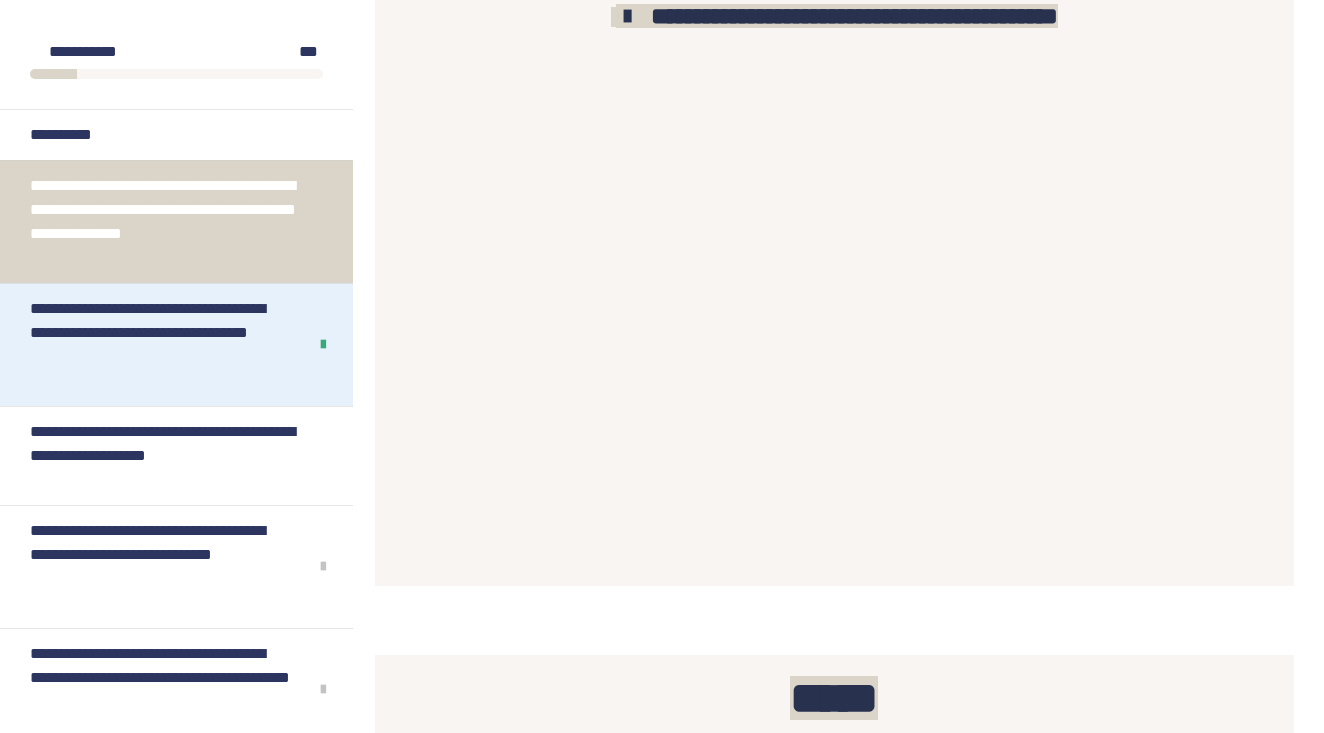 click on "**********" at bounding box center [160, 345] 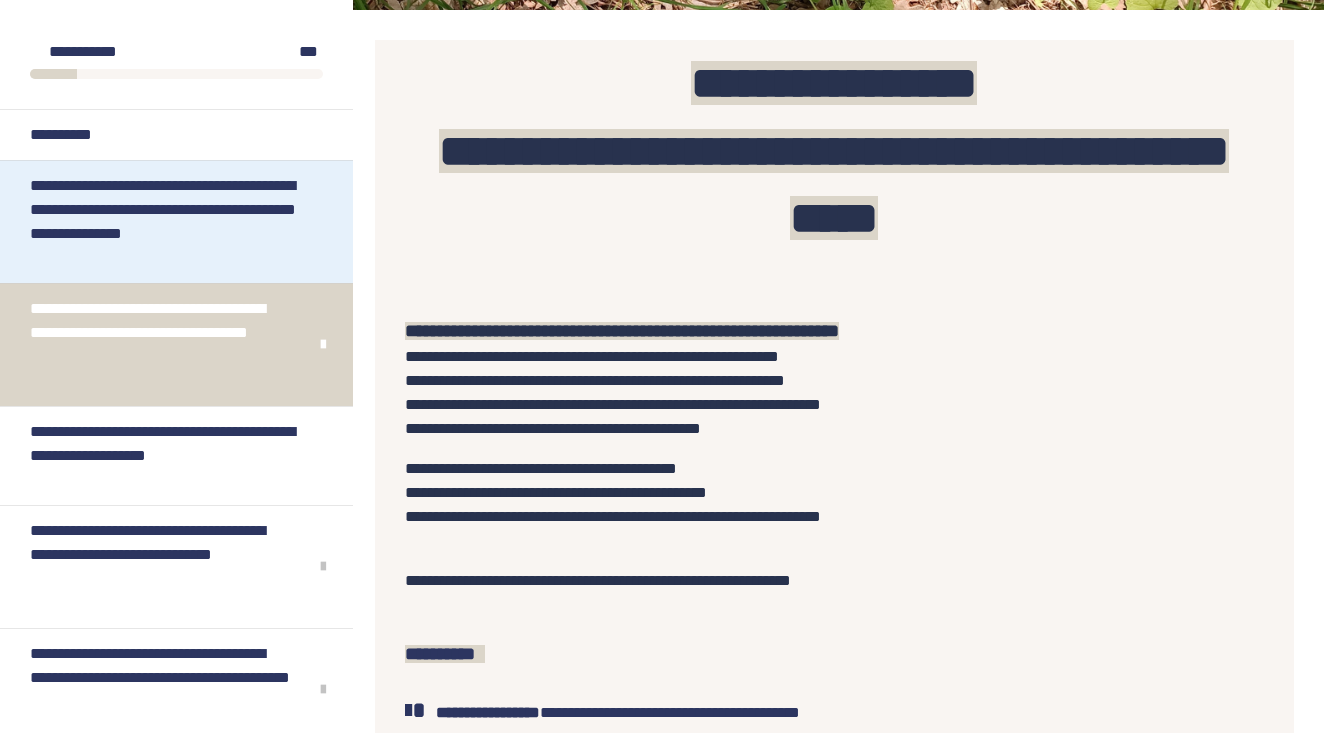 click on "**********" at bounding box center [168, 222] 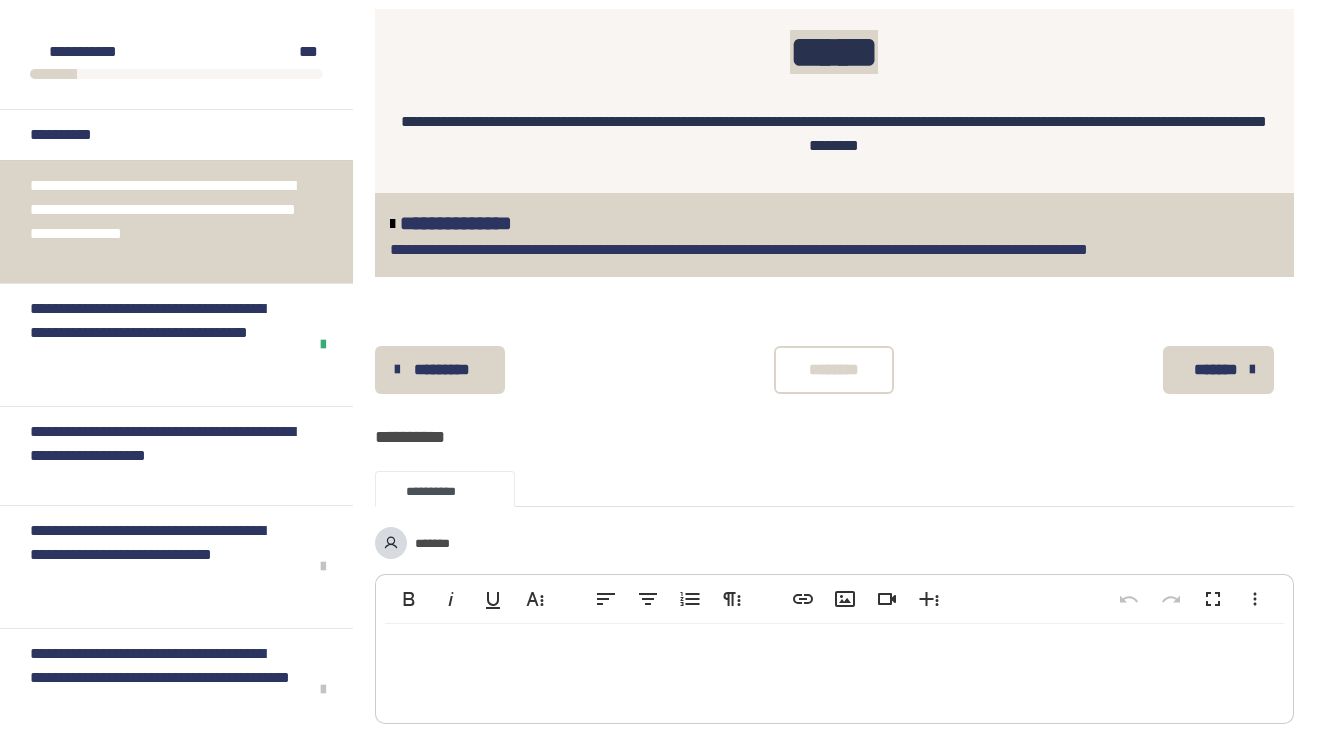 scroll, scrollTop: 2517, scrollLeft: 0, axis: vertical 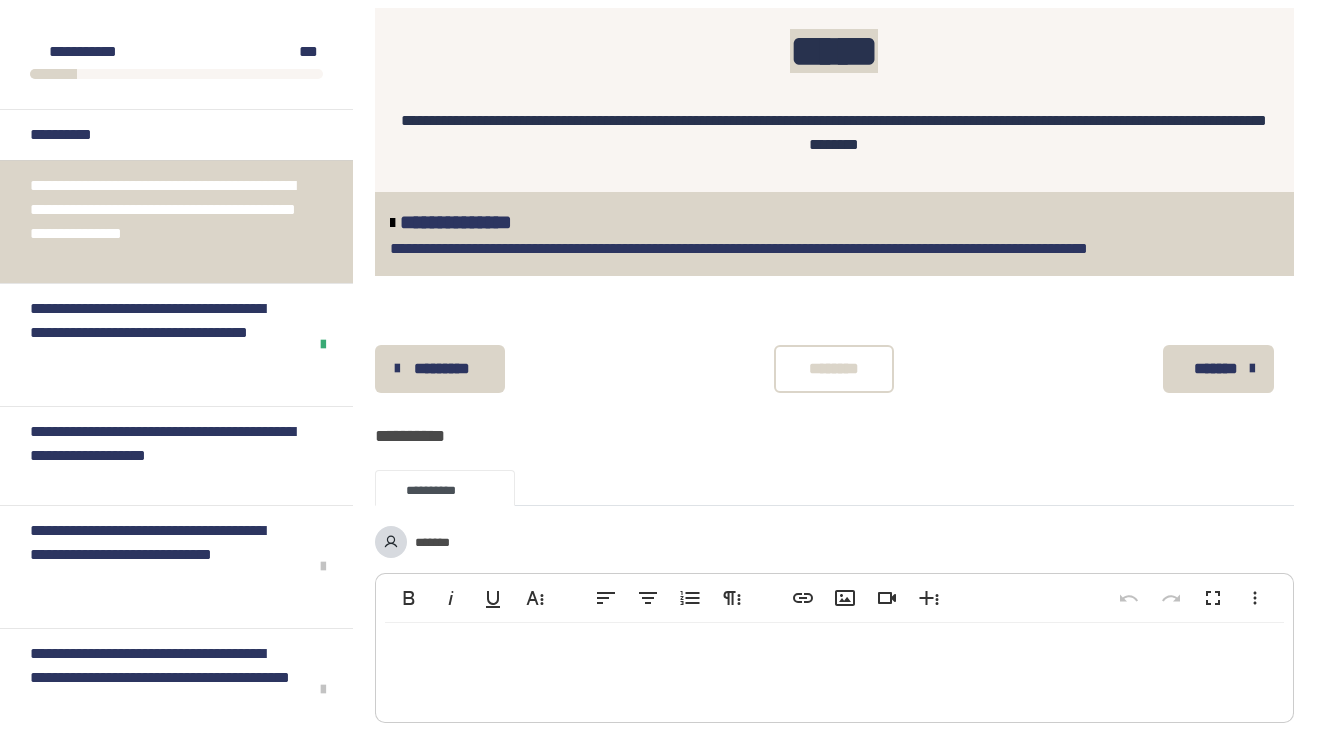 click on "********" at bounding box center (834, 369) 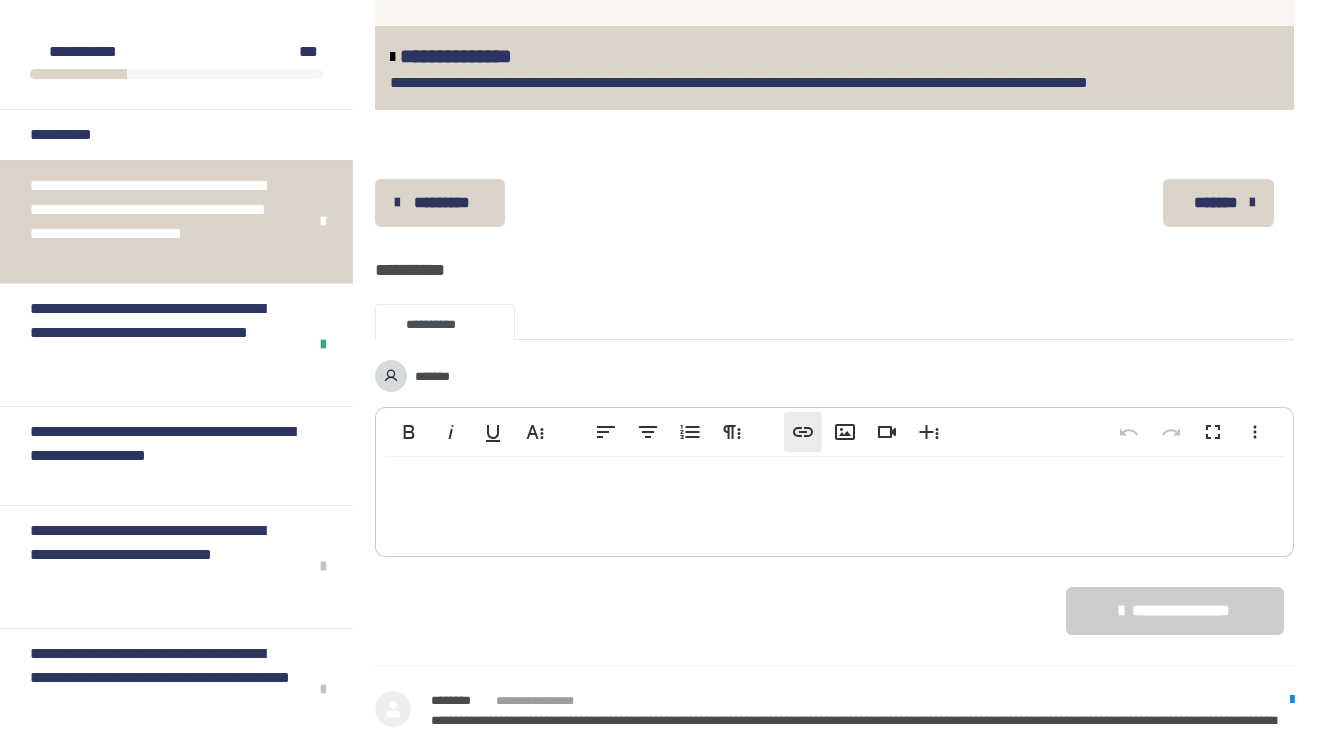 scroll, scrollTop: 2701, scrollLeft: 0, axis: vertical 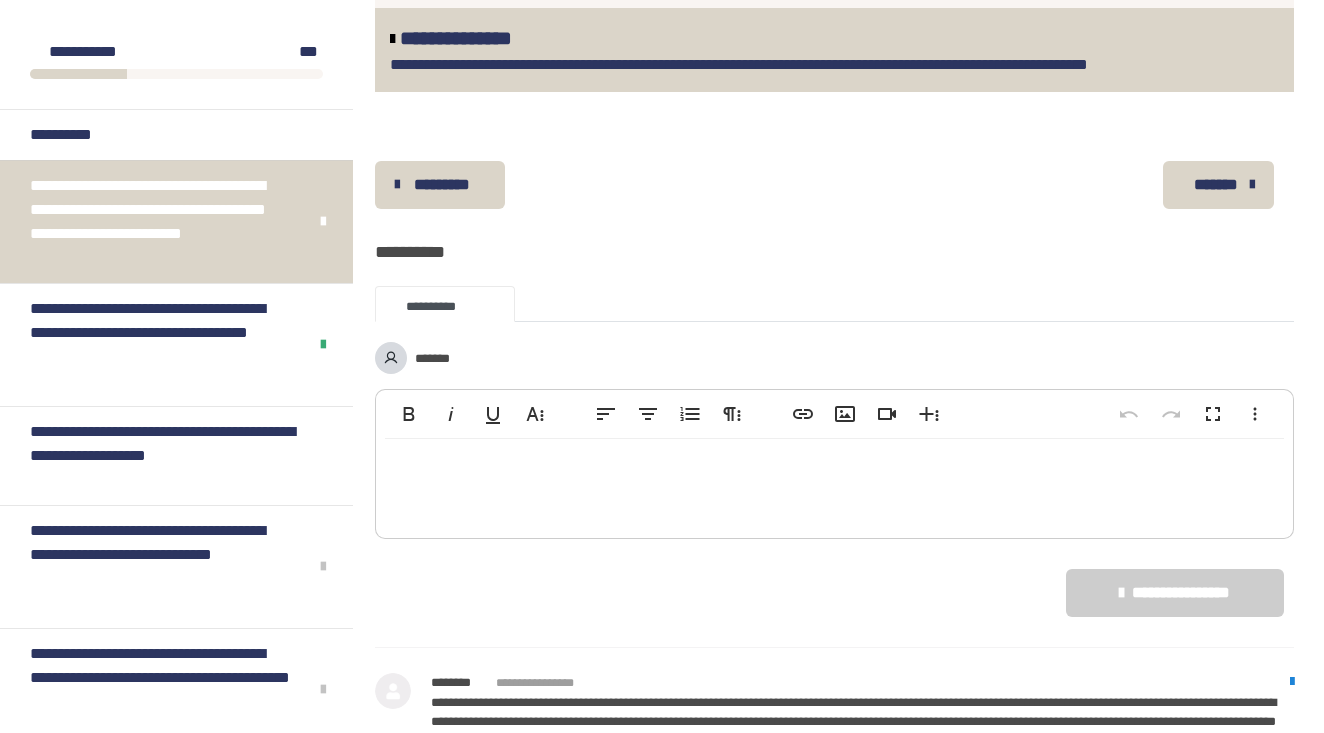 click at bounding box center (834, 484) 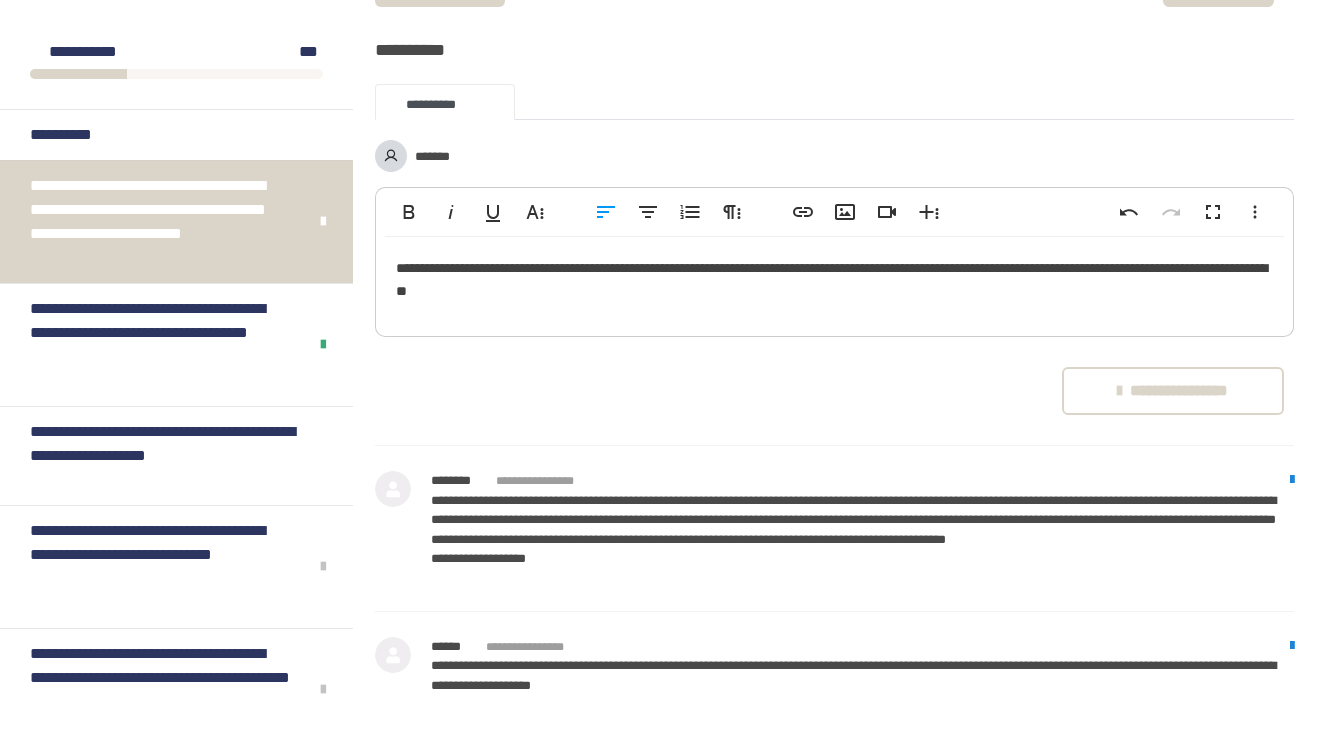 scroll, scrollTop: 2904, scrollLeft: 0, axis: vertical 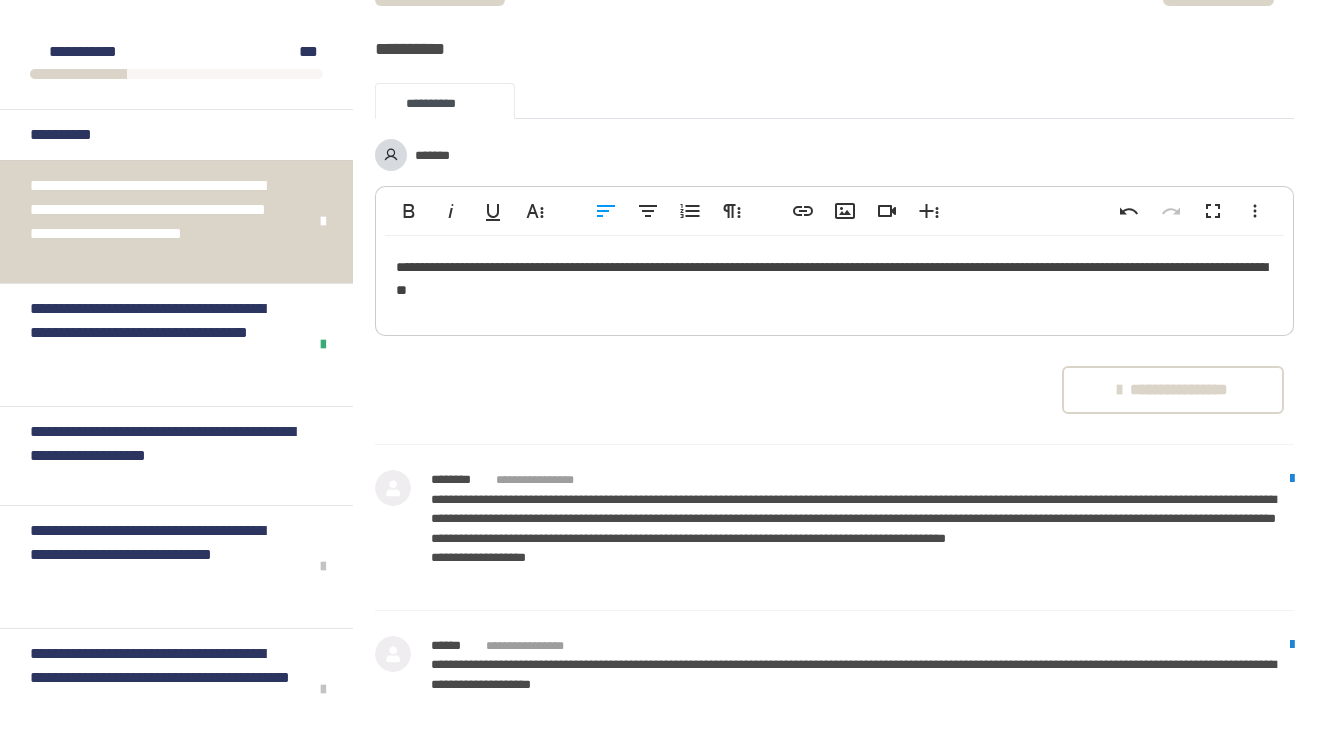 click on "**********" at bounding box center [834, 281] 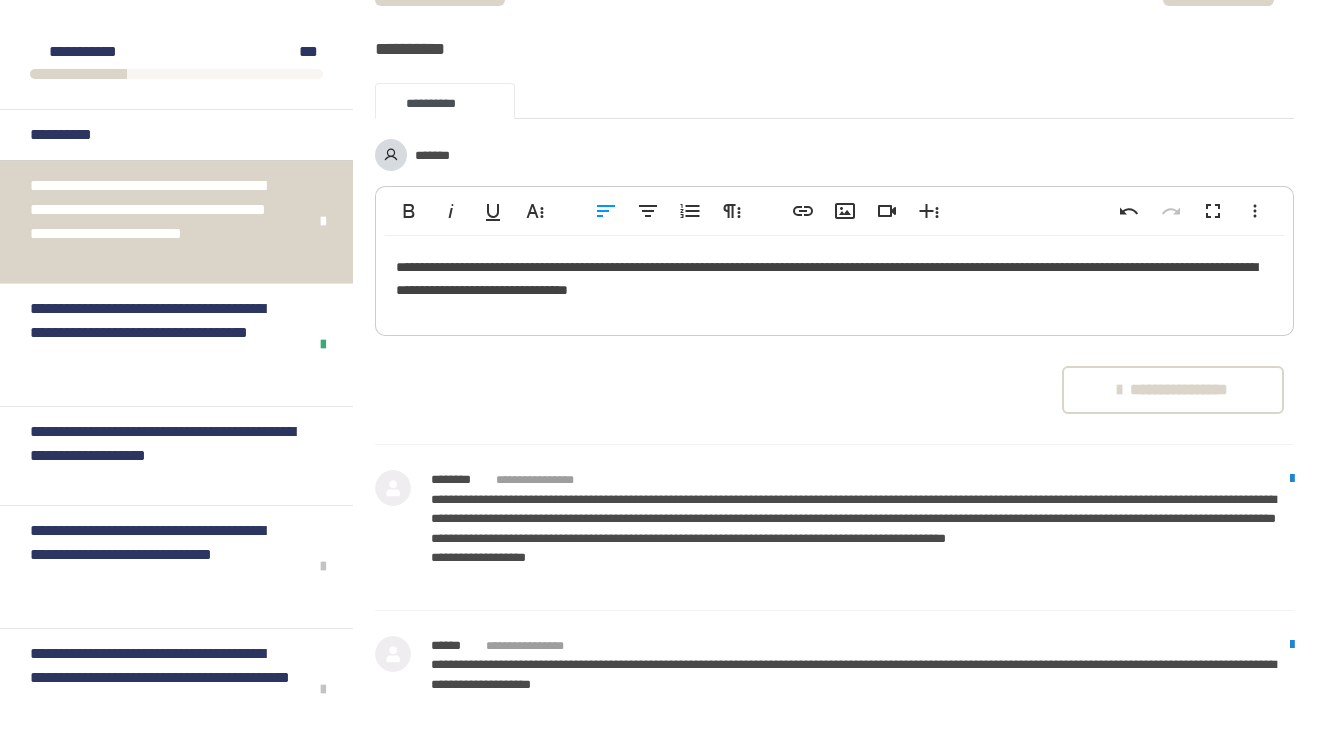 click on "**********" at bounding box center (834, 281) 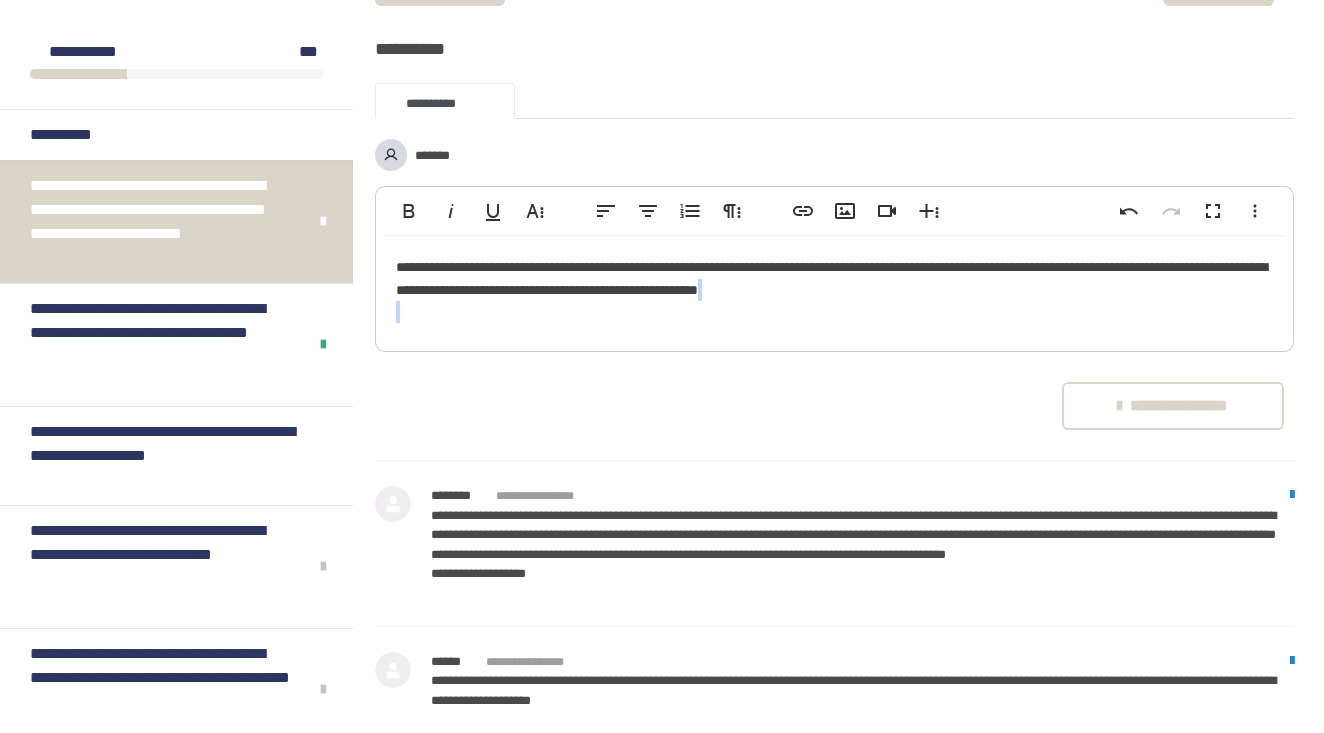 click on "**********" at bounding box center (1173, 406) 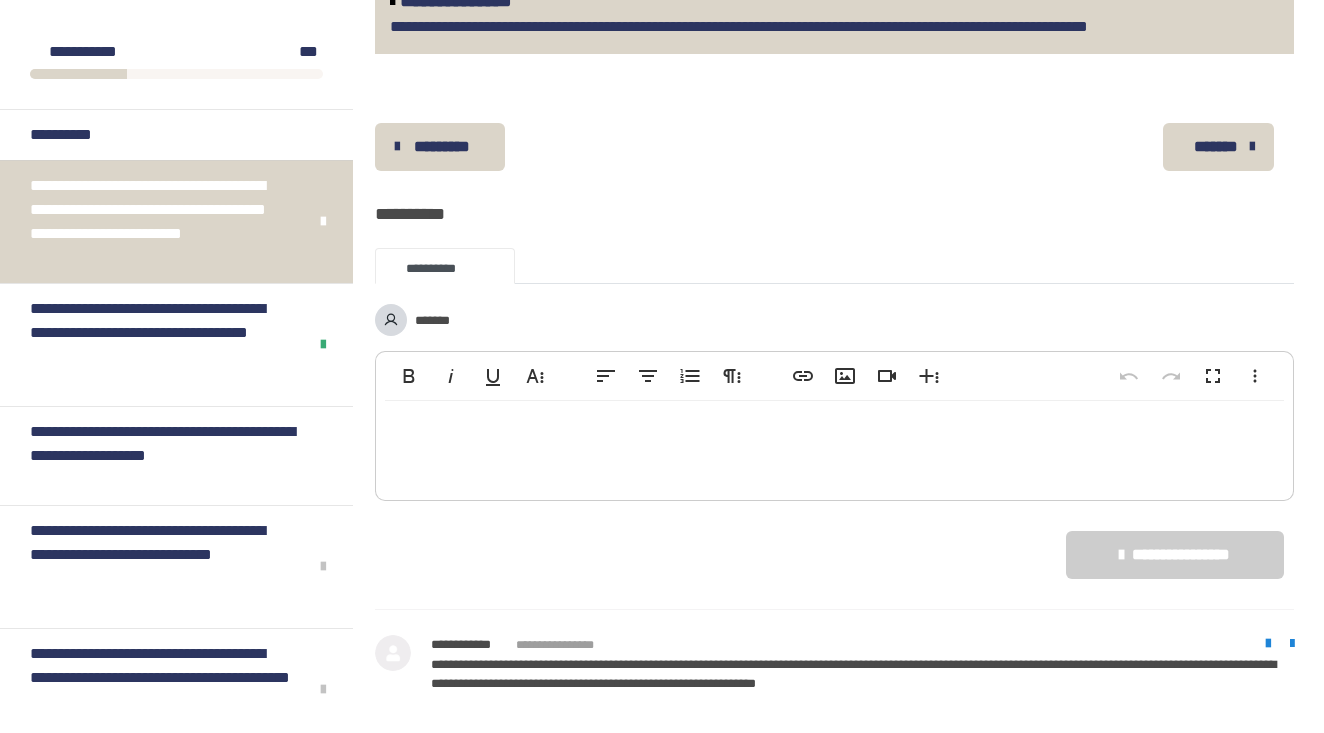 scroll, scrollTop: 2740, scrollLeft: 0, axis: vertical 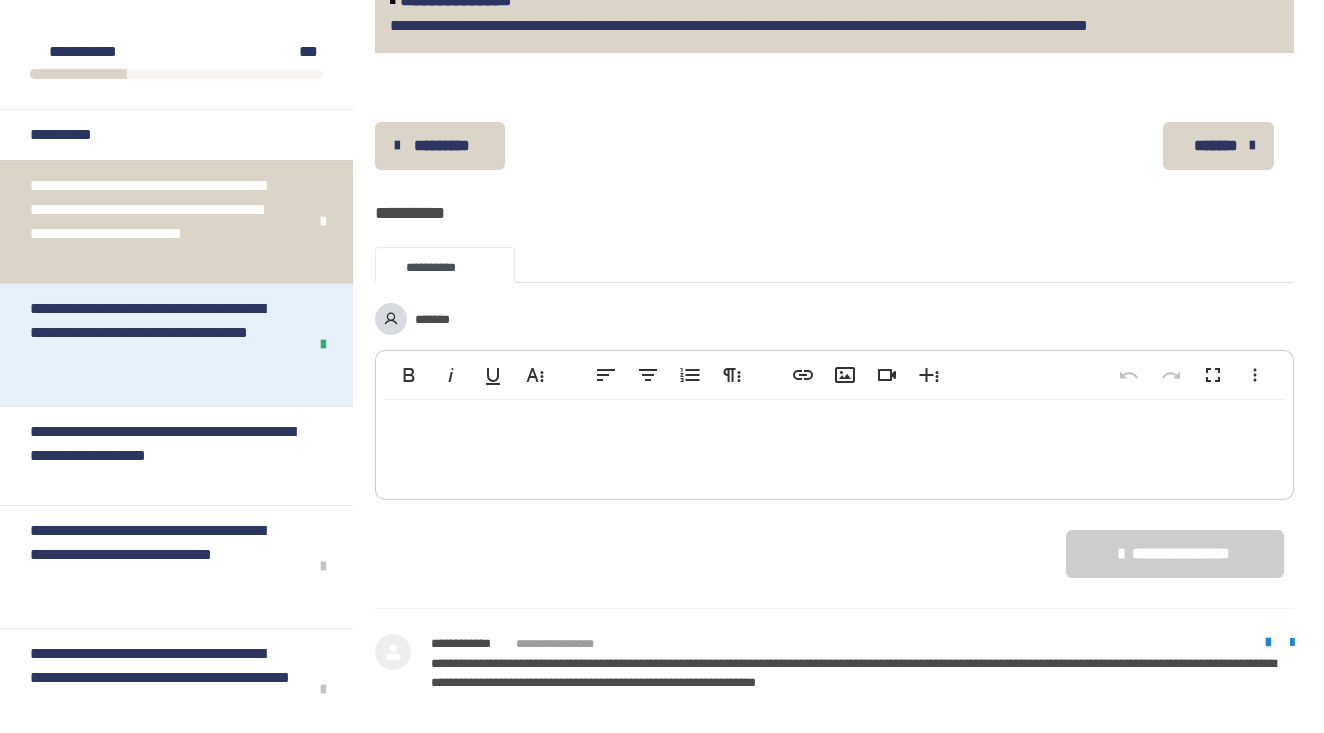 click on "**********" at bounding box center [160, 345] 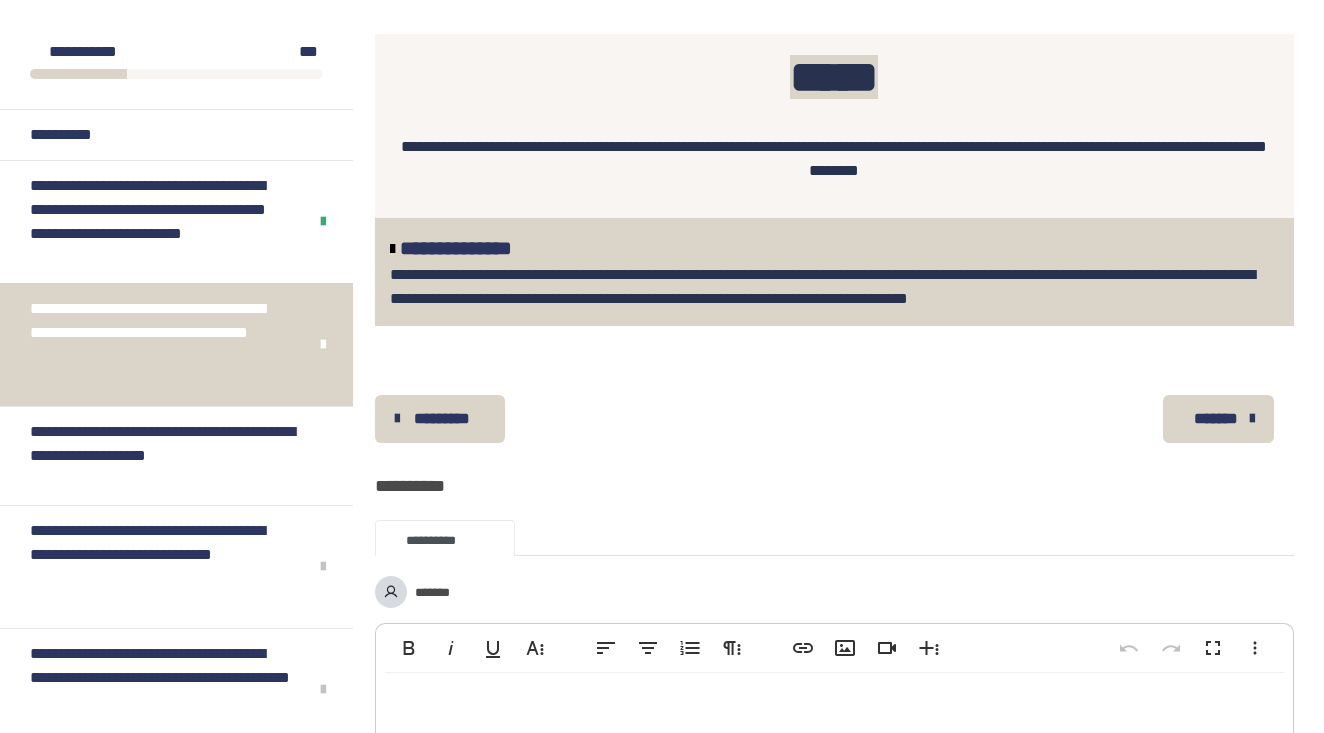 scroll, scrollTop: 2214, scrollLeft: 1, axis: both 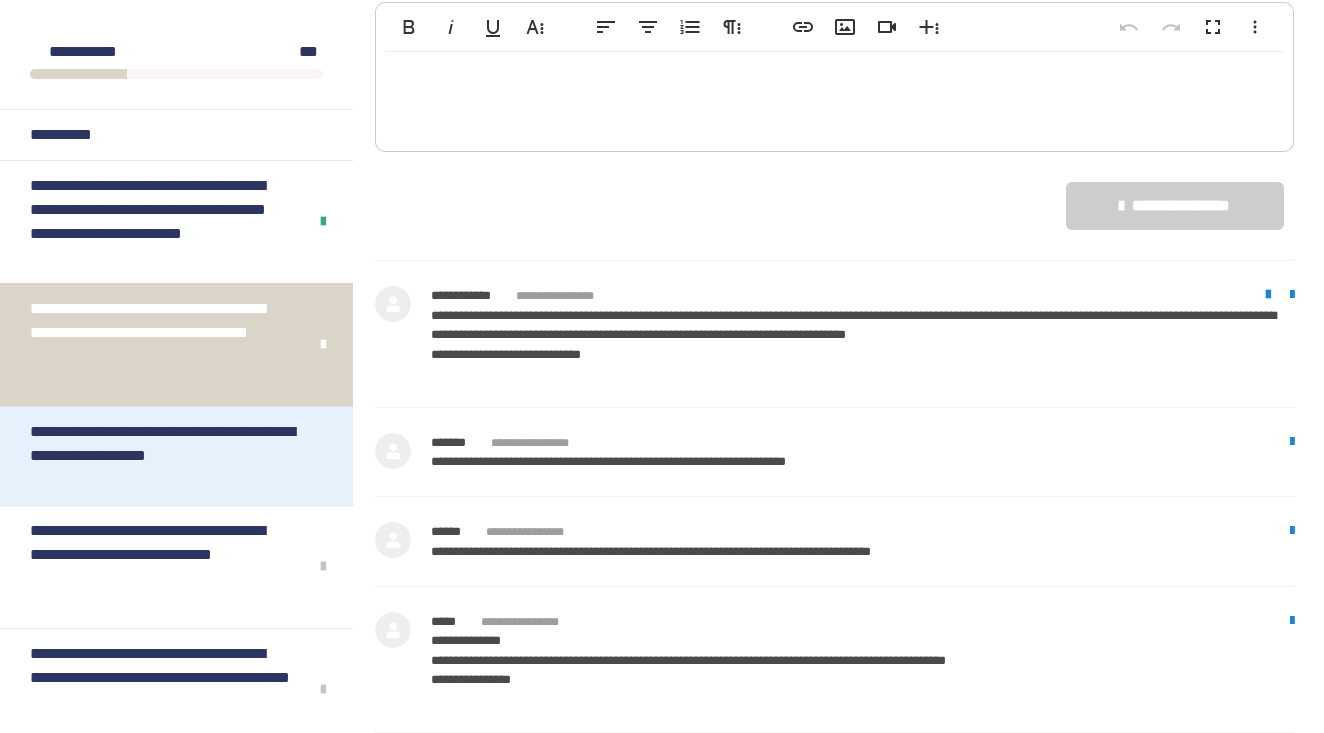 click on "**********" at bounding box center (168, 456) 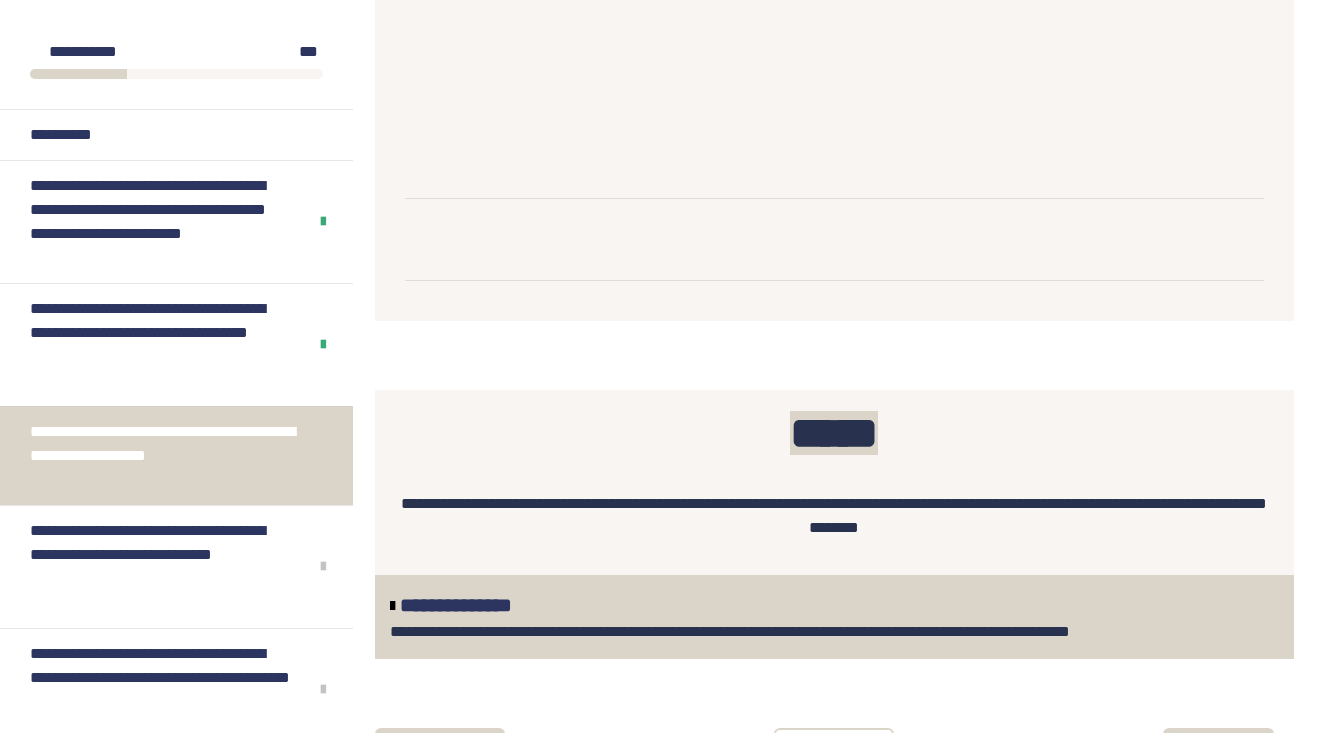 scroll, scrollTop: 2575, scrollLeft: 0, axis: vertical 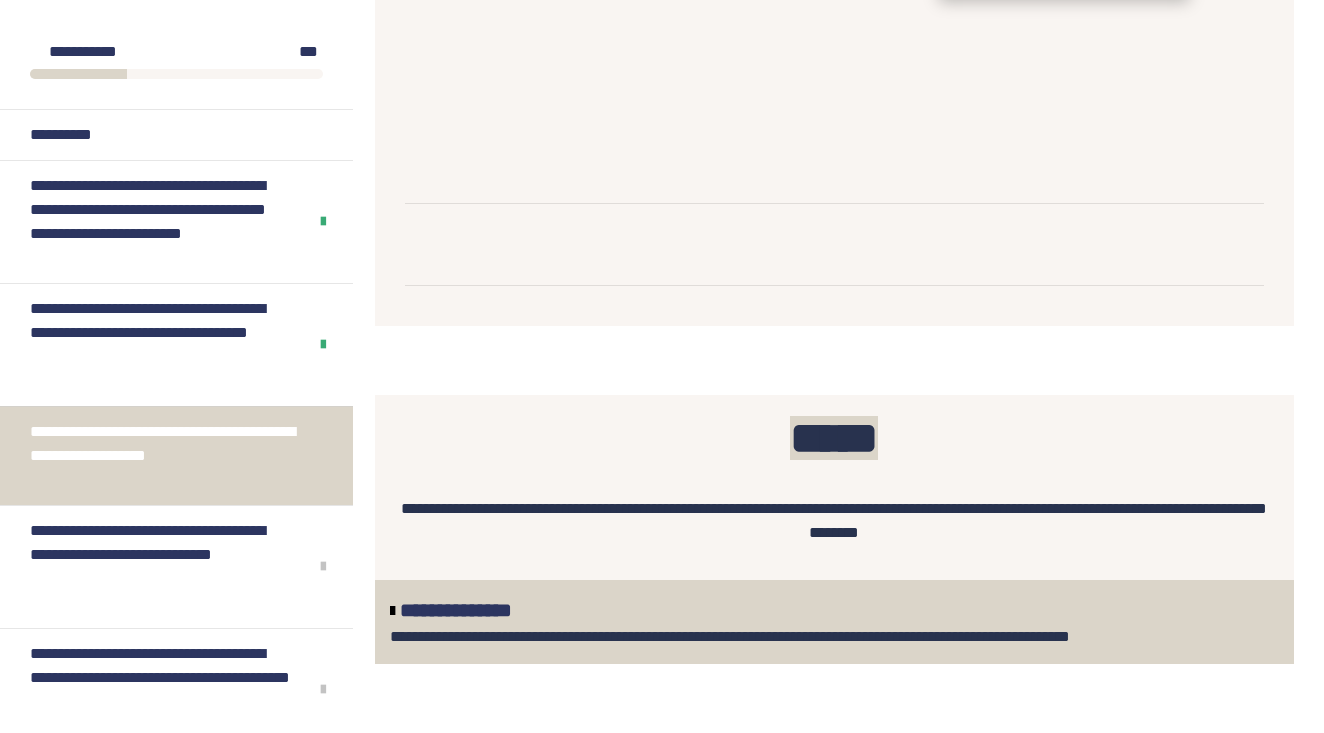 click on "**********" at bounding box center (1064, -70) 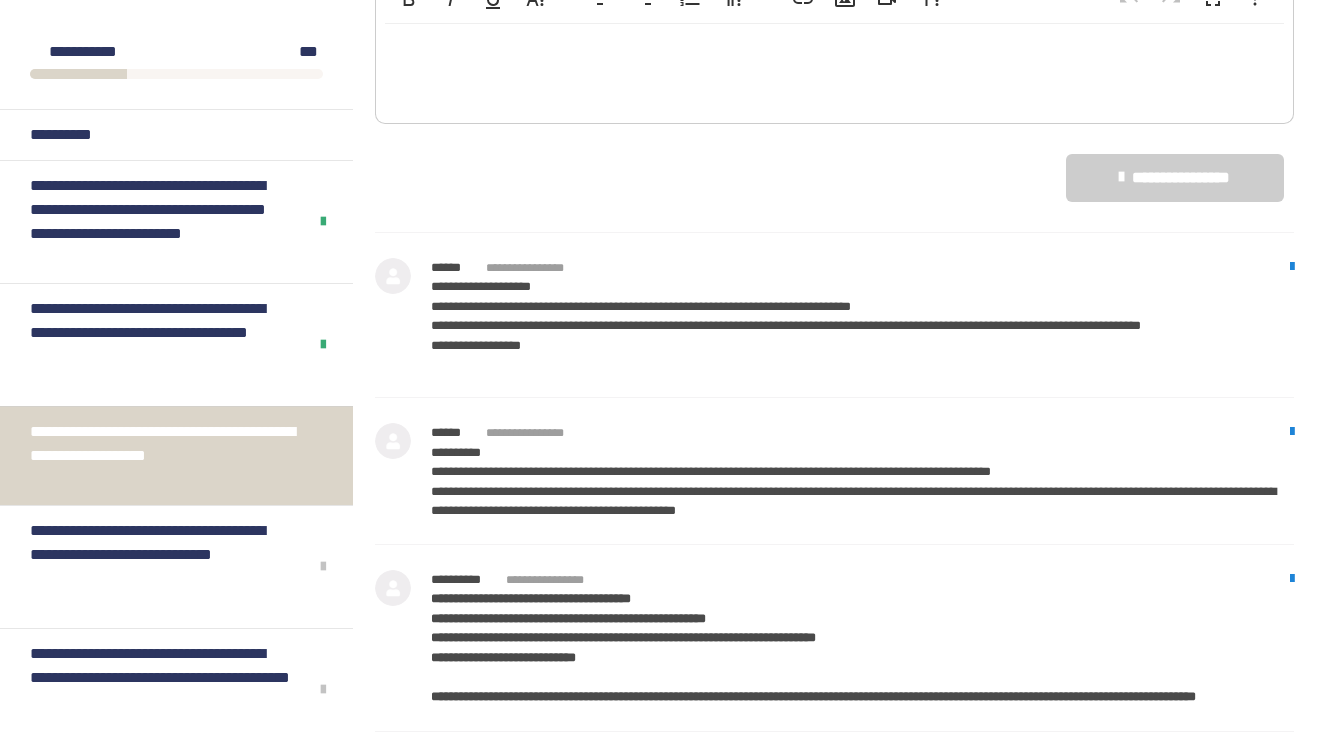 scroll, scrollTop: 3533, scrollLeft: 0, axis: vertical 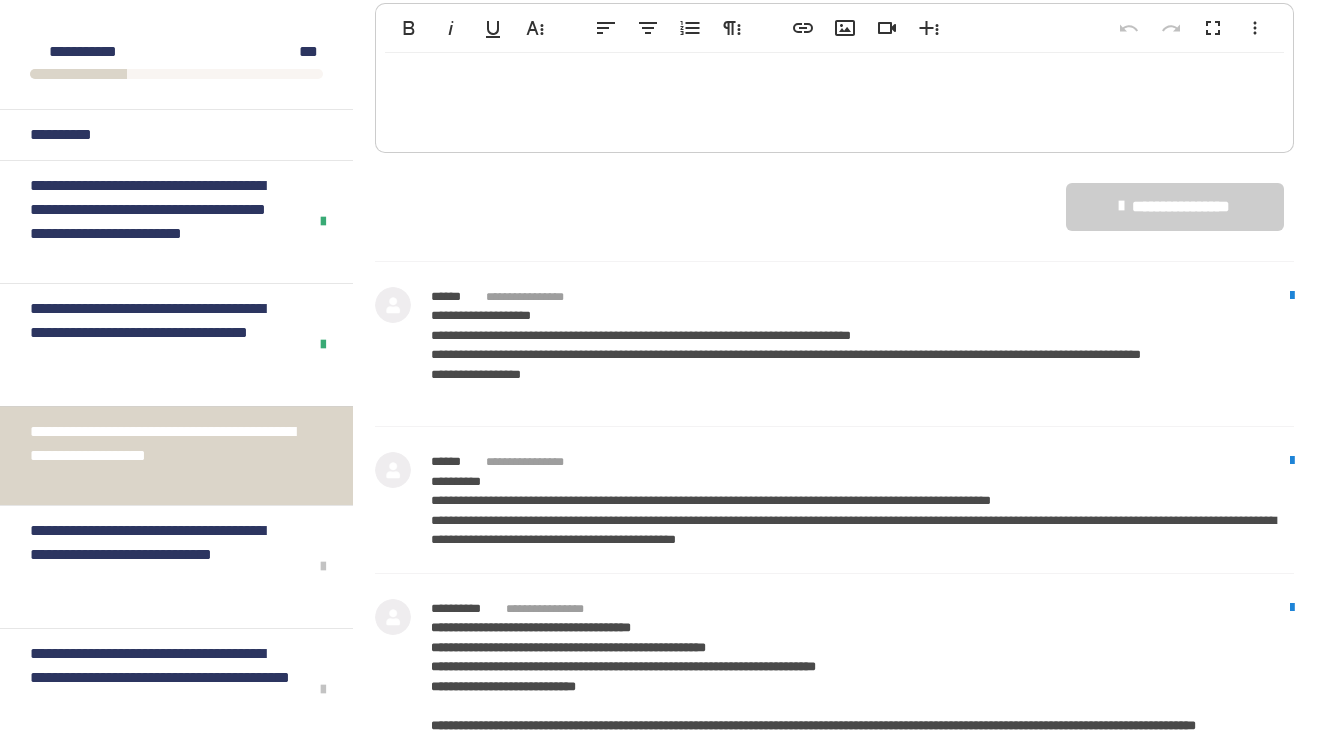 click at bounding box center (834, 98) 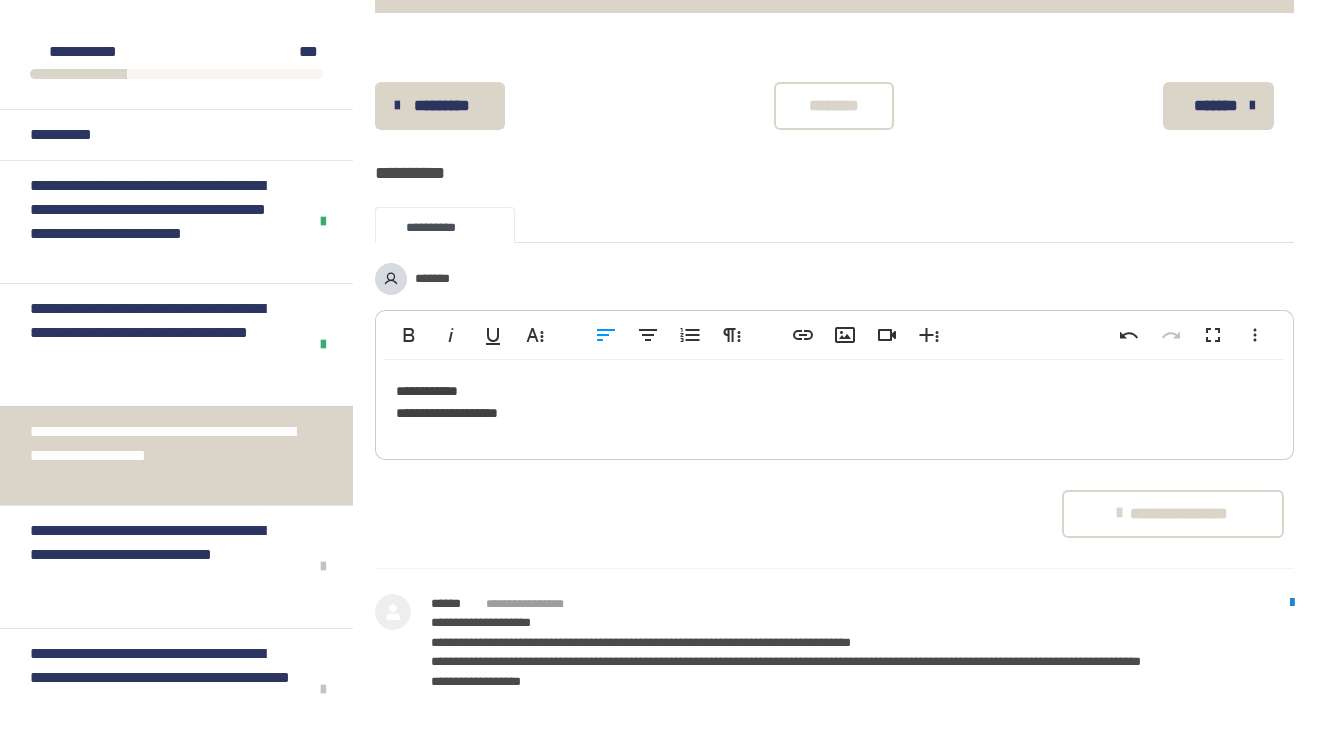 scroll, scrollTop: 3231, scrollLeft: 0, axis: vertical 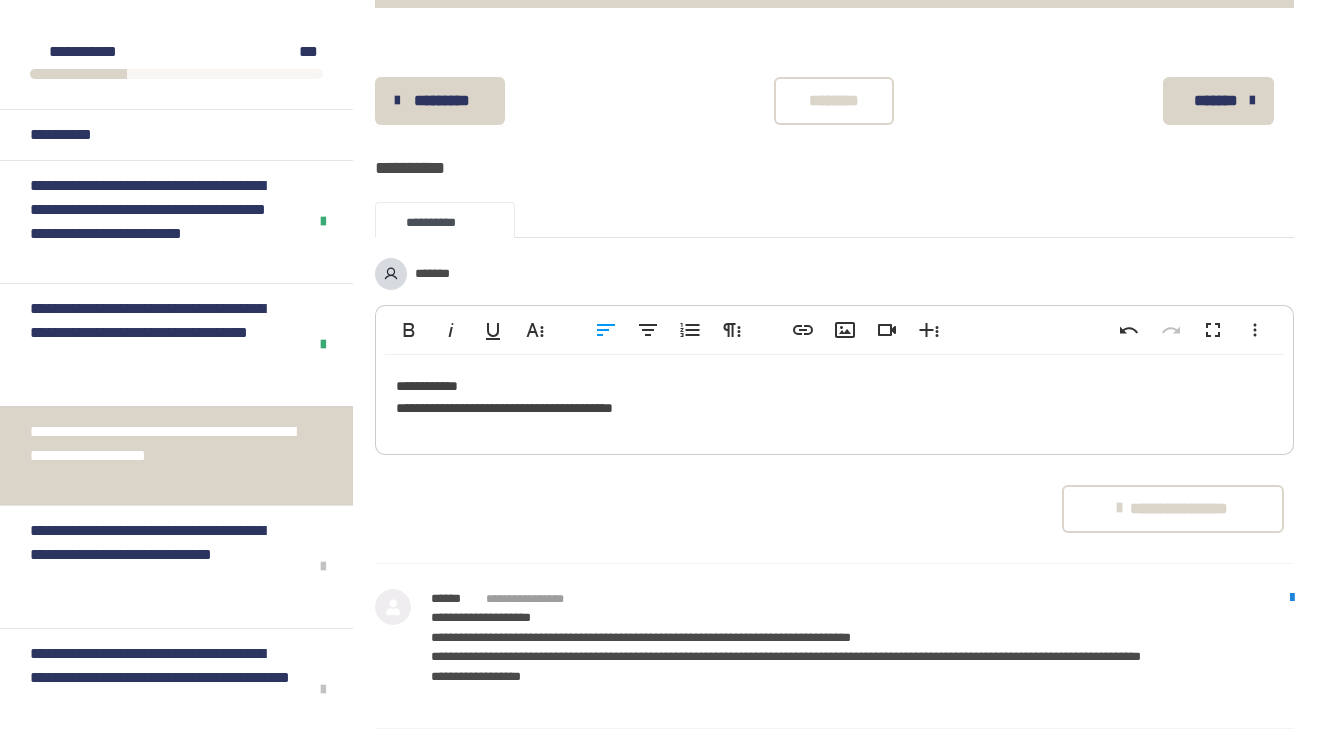 click on "**********" at bounding box center [834, 400] 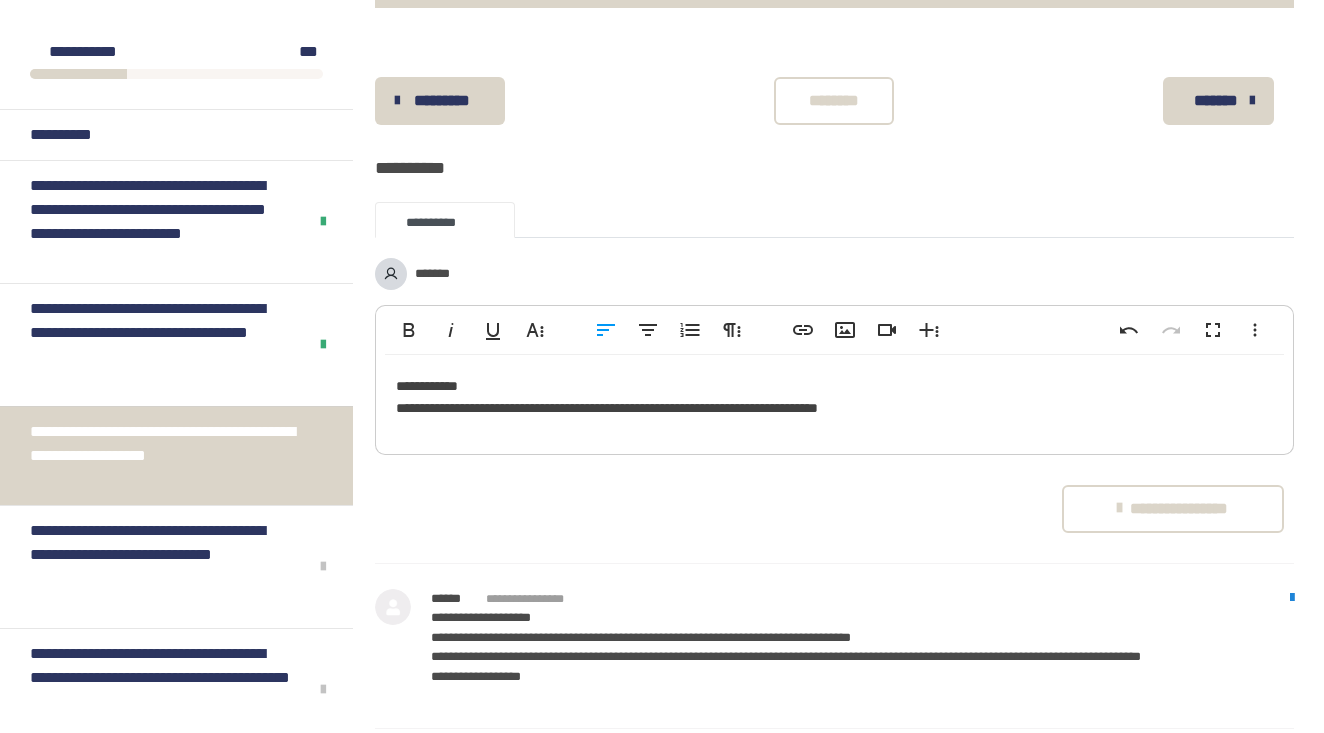 click on "**********" at bounding box center (834, 400) 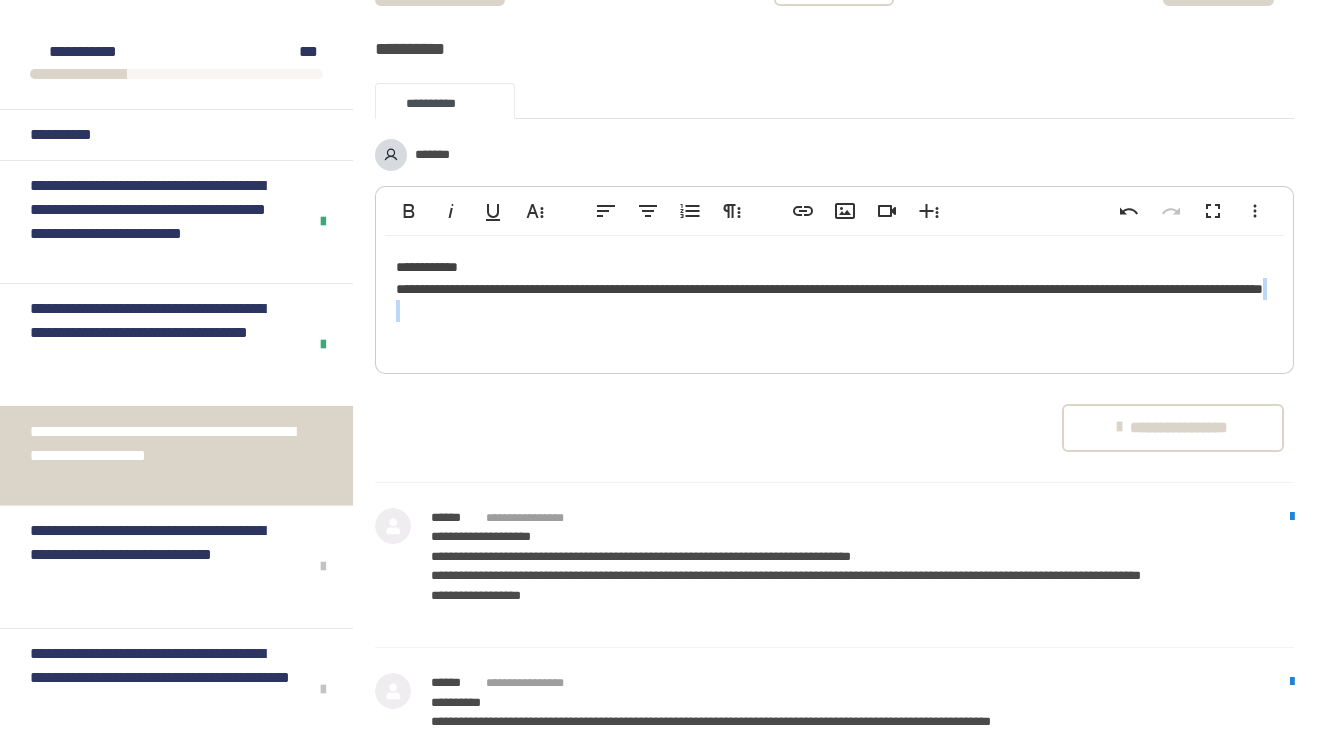 scroll, scrollTop: 3352, scrollLeft: 0, axis: vertical 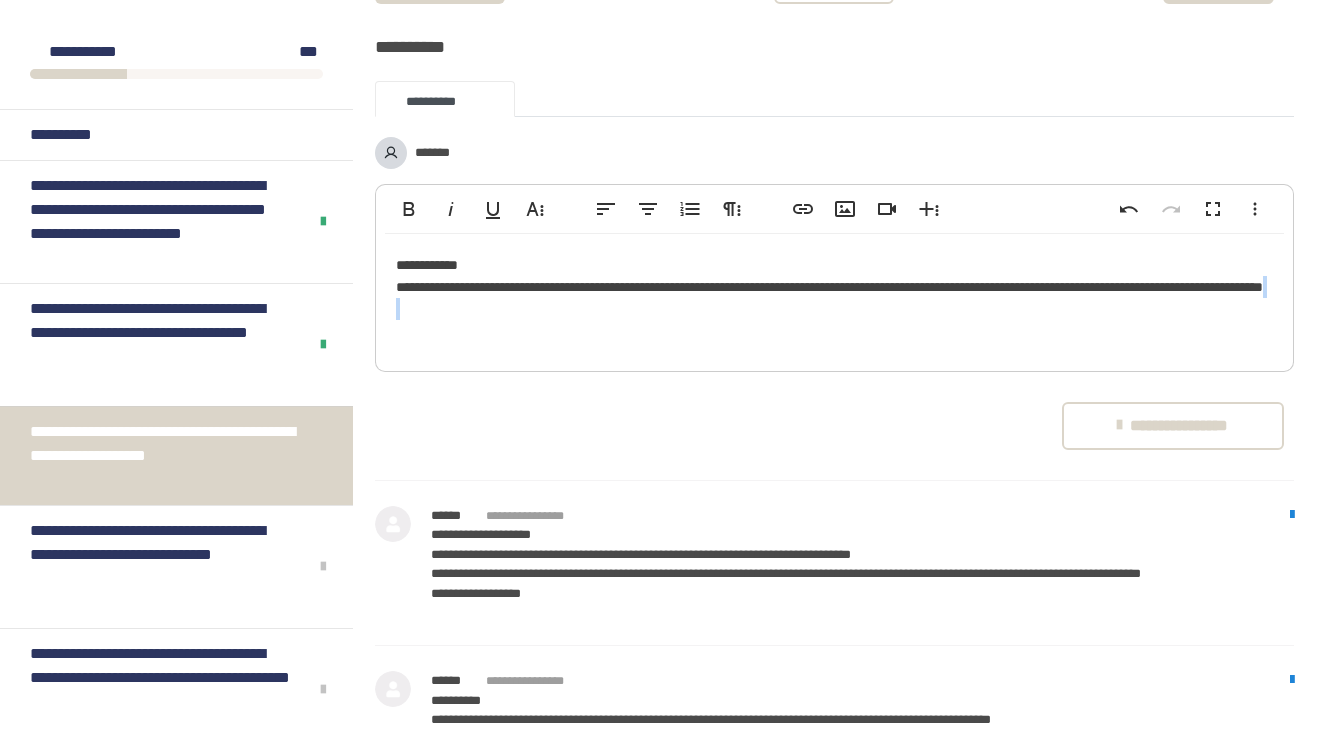 click on "**********" at bounding box center (1173, 426) 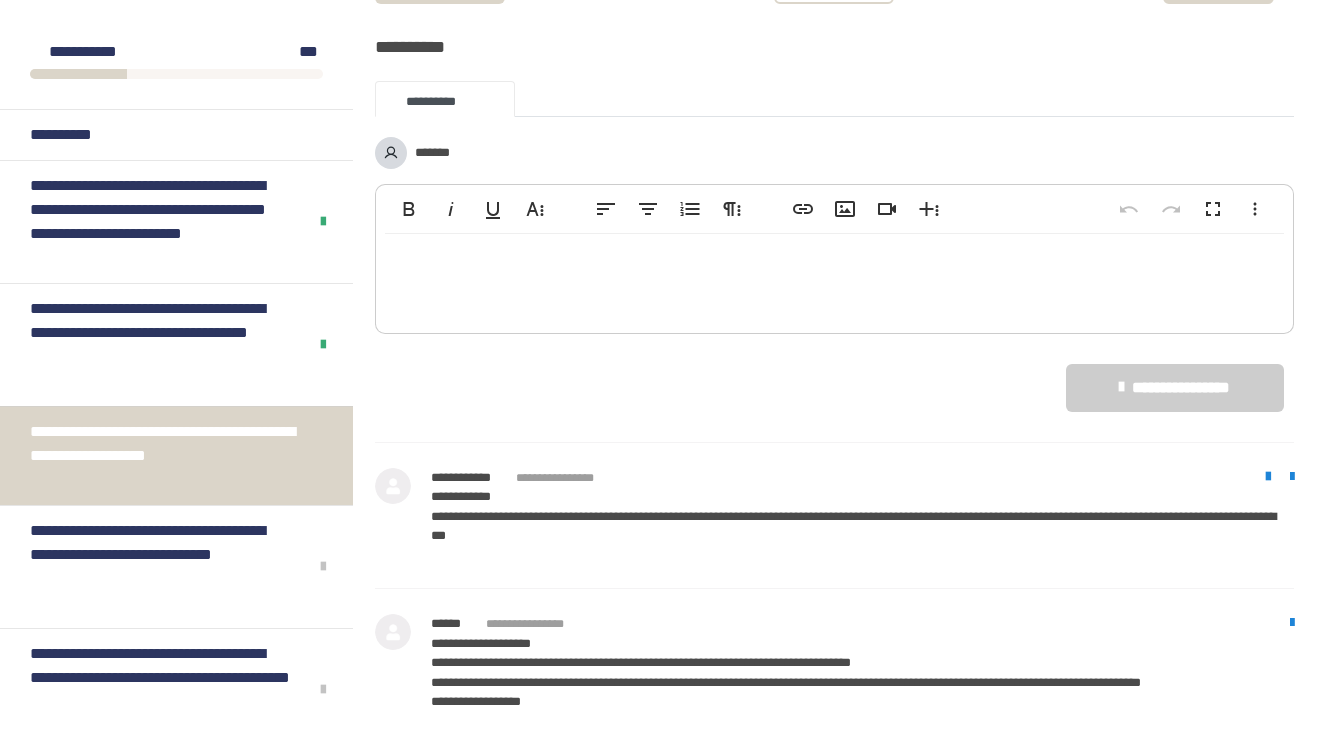click on "********" at bounding box center (834, -20) 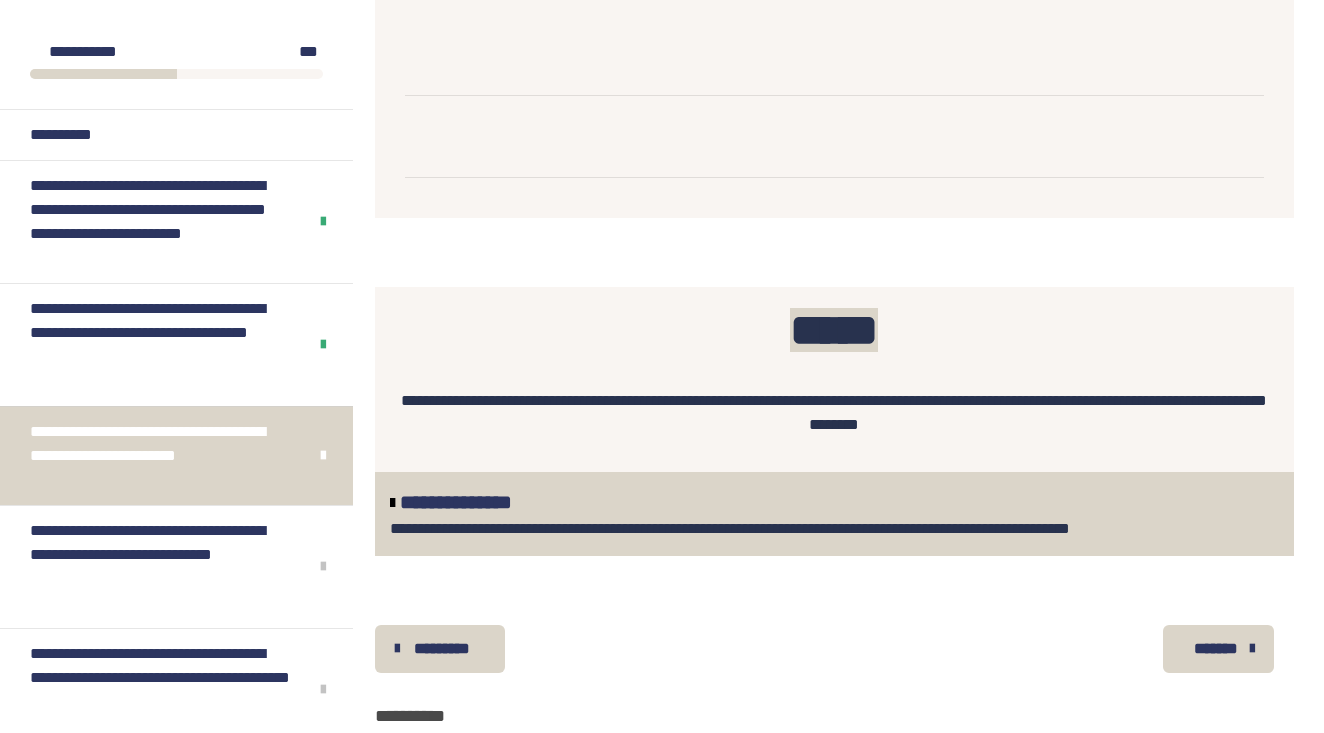 scroll, scrollTop: 2637, scrollLeft: 0, axis: vertical 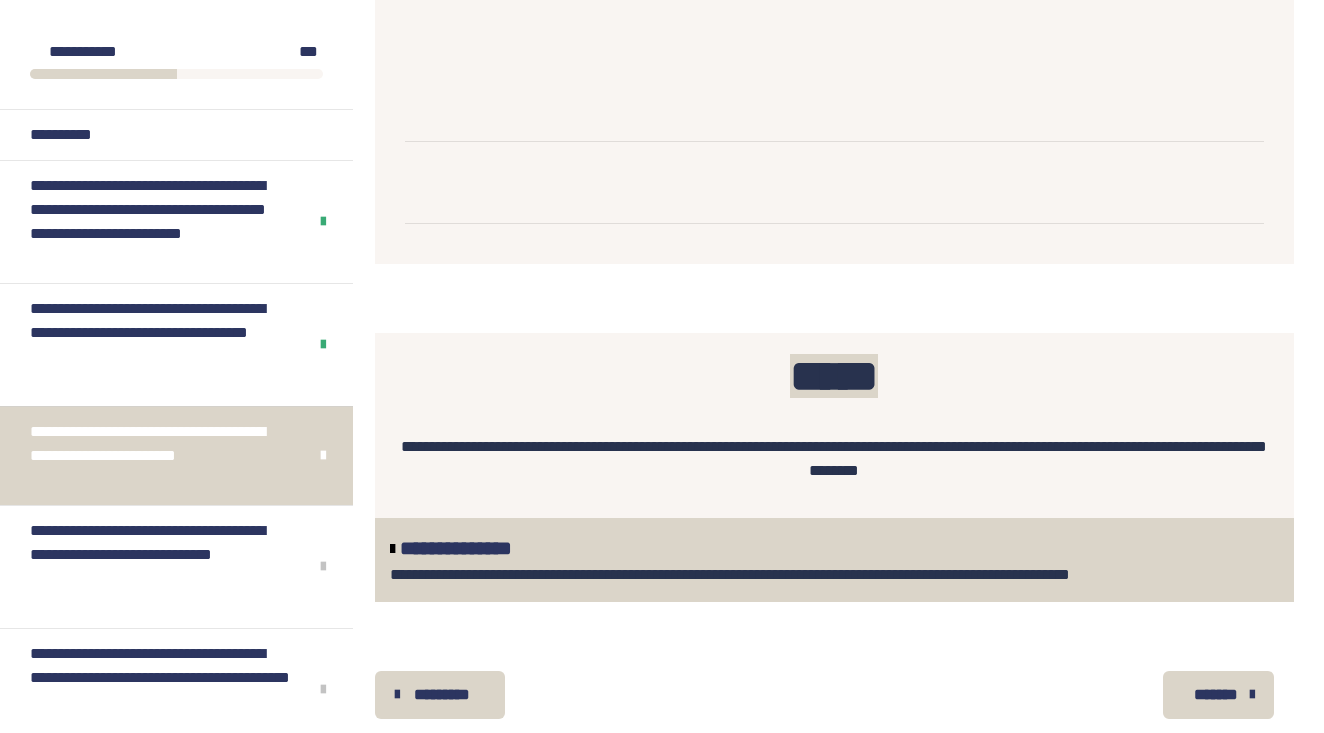 click on "**********" at bounding box center [1064, -132] 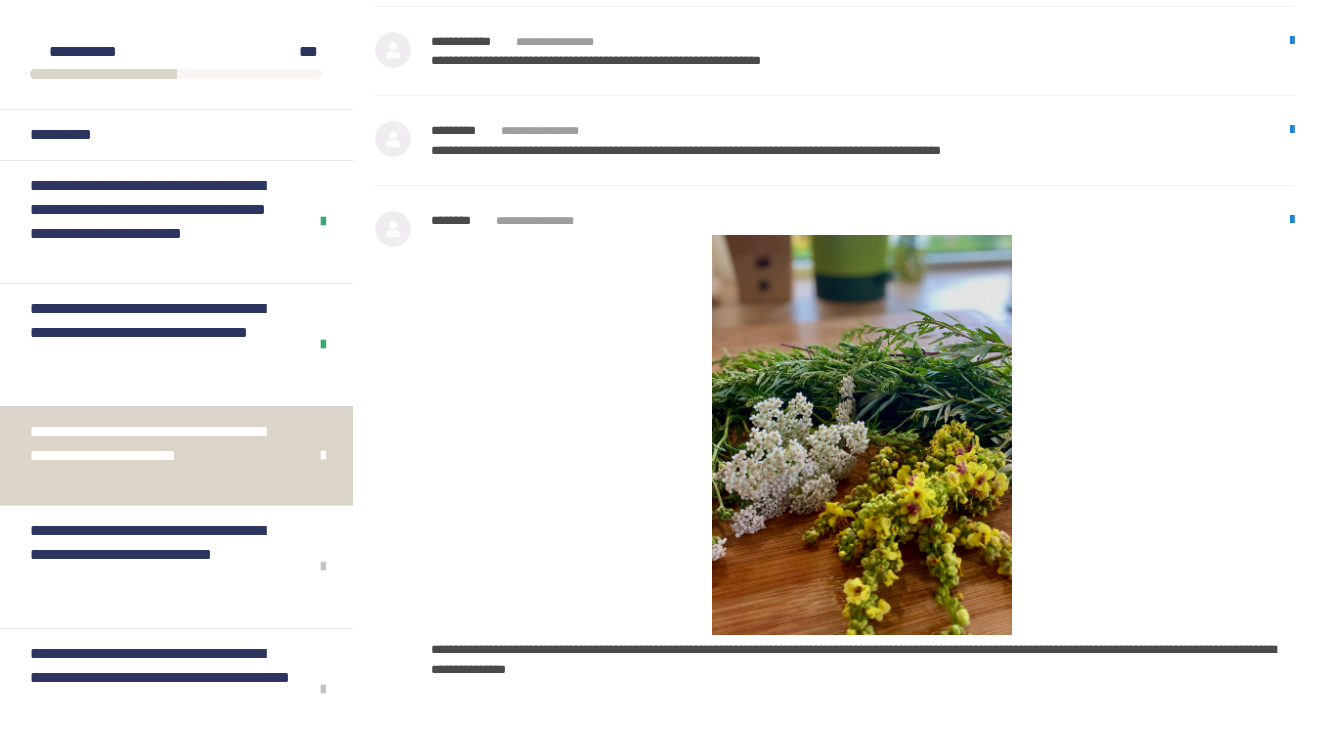 scroll, scrollTop: 5707, scrollLeft: 0, axis: vertical 